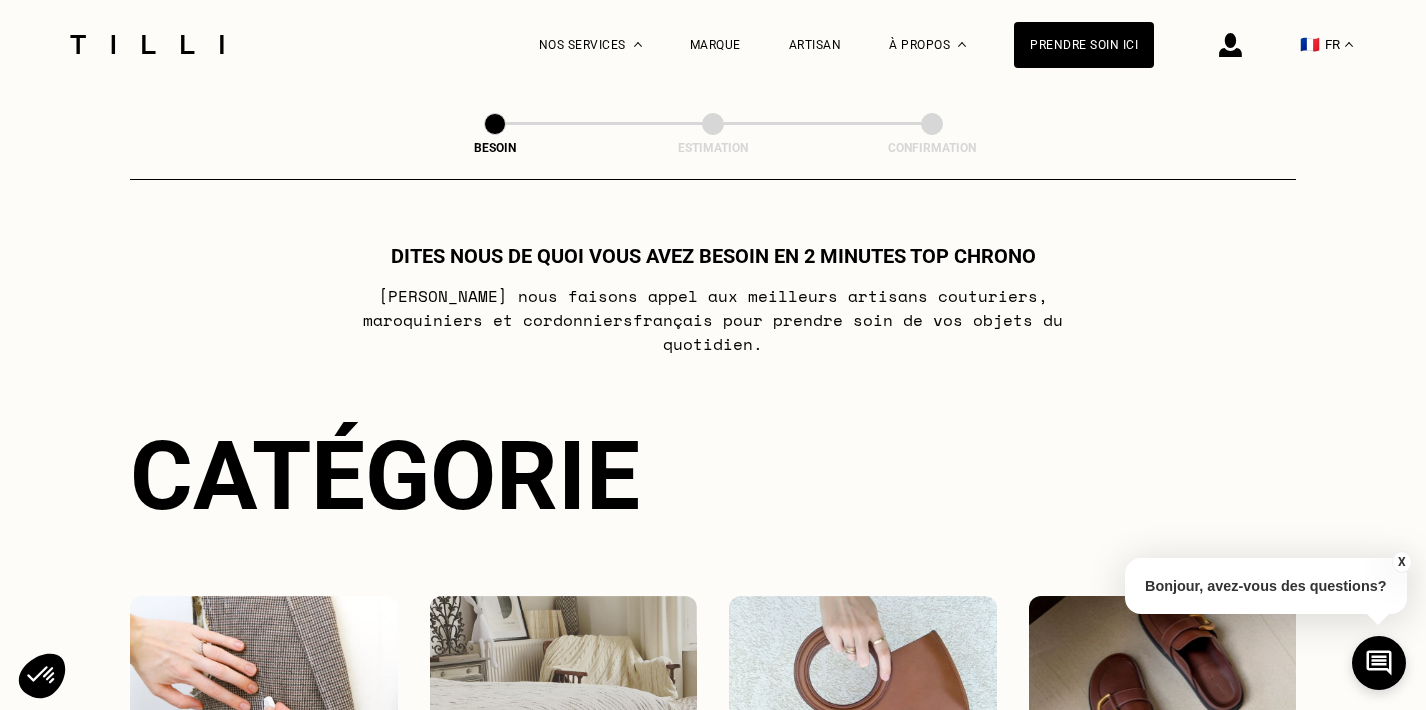 select on "FR" 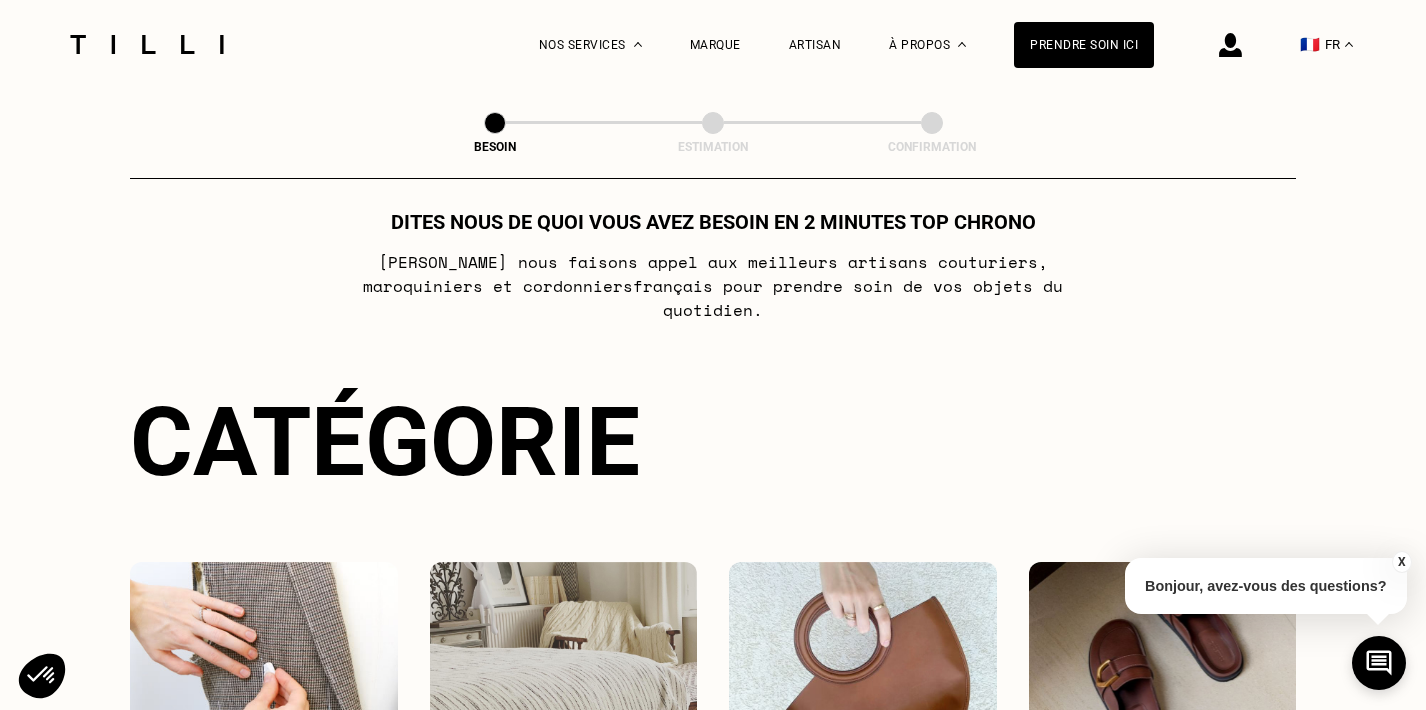 scroll, scrollTop: 0, scrollLeft: 0, axis: both 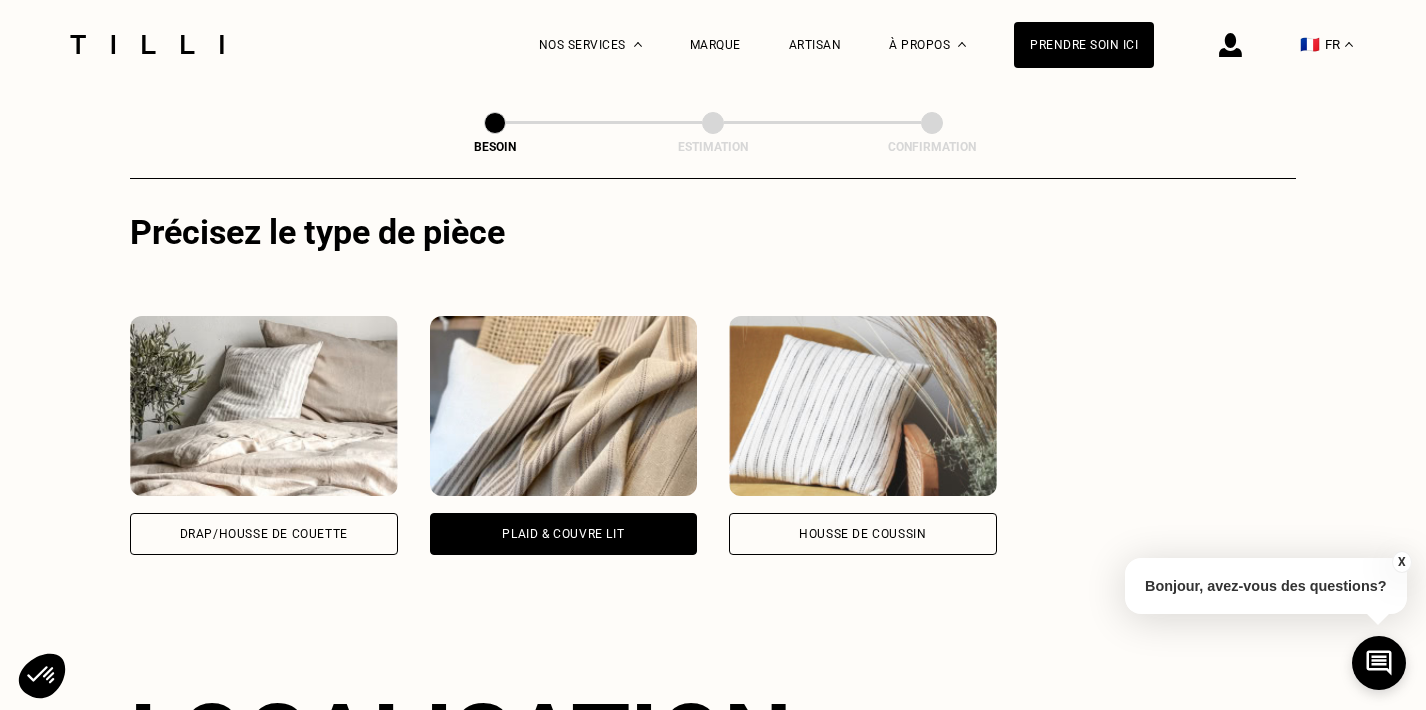 click on "Plaid & couvre lit" at bounding box center (564, 435) 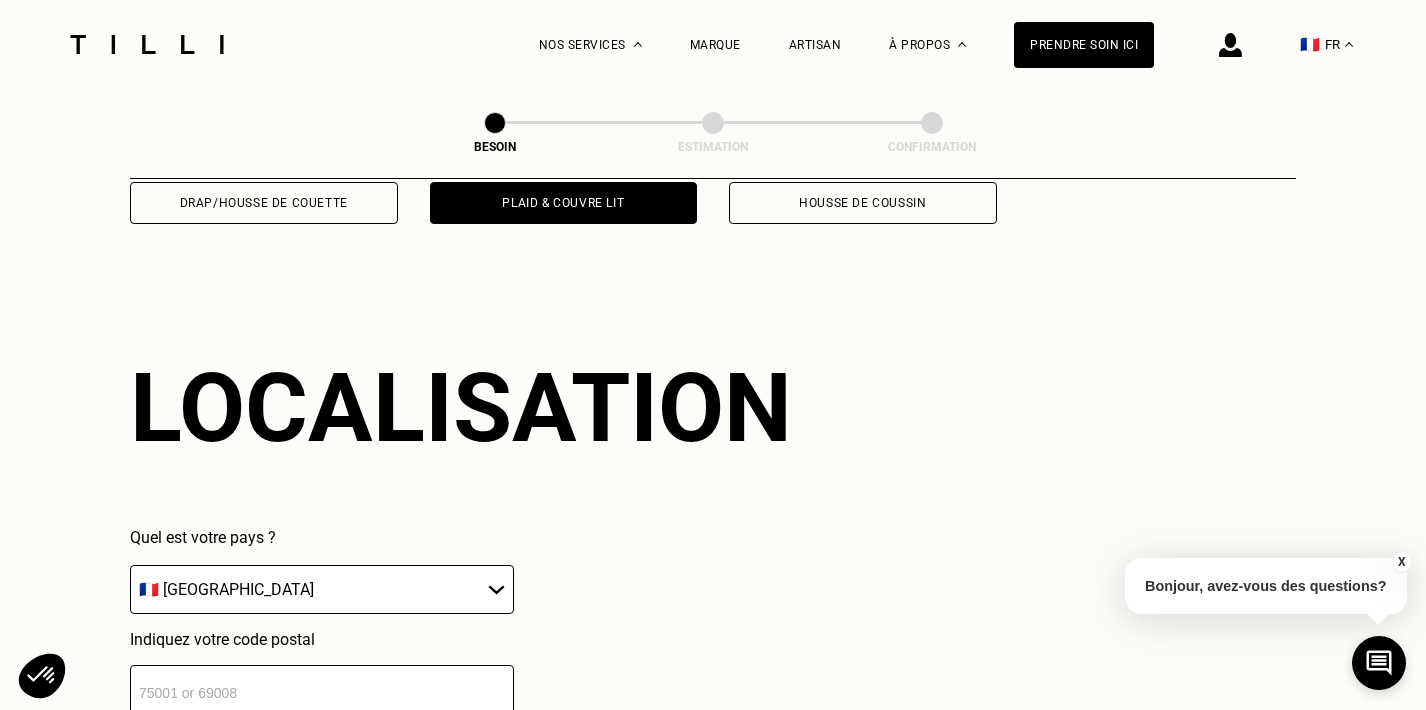 click on "Localisation Quel est votre pays ? 🇩🇪   [GEOGRAPHIC_DATA] 🇦🇹   [GEOGRAPHIC_DATA] 🇧🇪   [GEOGRAPHIC_DATA] 🇧🇬   Bulgarie 🇨🇾   Chypre 🇭🇷   Croatie 🇩🇰   [GEOGRAPHIC_DATA] 🇪🇸   [GEOGRAPHIC_DATA] 🇪🇪   [GEOGRAPHIC_DATA] 🇫🇮   [GEOGRAPHIC_DATA] 🇫🇷   [GEOGRAPHIC_DATA] 🇬🇷   [GEOGRAPHIC_DATA] 🇭🇺   [GEOGRAPHIC_DATA] 🇮🇪   [GEOGRAPHIC_DATA] 🇮🇹   [GEOGRAPHIC_DATA] 🇱🇻   [GEOGRAPHIC_DATA] 🇱🇮   [GEOGRAPHIC_DATA] 🇱🇹   [GEOGRAPHIC_DATA] 🇱🇺   [GEOGRAPHIC_DATA] 🇲🇹   [GEOGRAPHIC_DATA] 🇳🇴   [GEOGRAPHIC_DATA] 🇳🇱   [GEOGRAPHIC_DATA] 🇵🇱   [GEOGRAPHIC_DATA] 🇵🇹   [GEOGRAPHIC_DATA] 🇨🇿   [GEOGRAPHIC_DATA] 🇷🇴   [GEOGRAPHIC_DATA] 🇬🇧   [GEOGRAPHIC_DATA] 🇸🇰   Slovaquie 🇸🇮   [GEOGRAPHIC_DATA] 🇸🇪   [GEOGRAPHIC_DATA] 🇨🇭   [GEOGRAPHIC_DATA] Indiquez votre code postal" at bounding box center [713, 535] 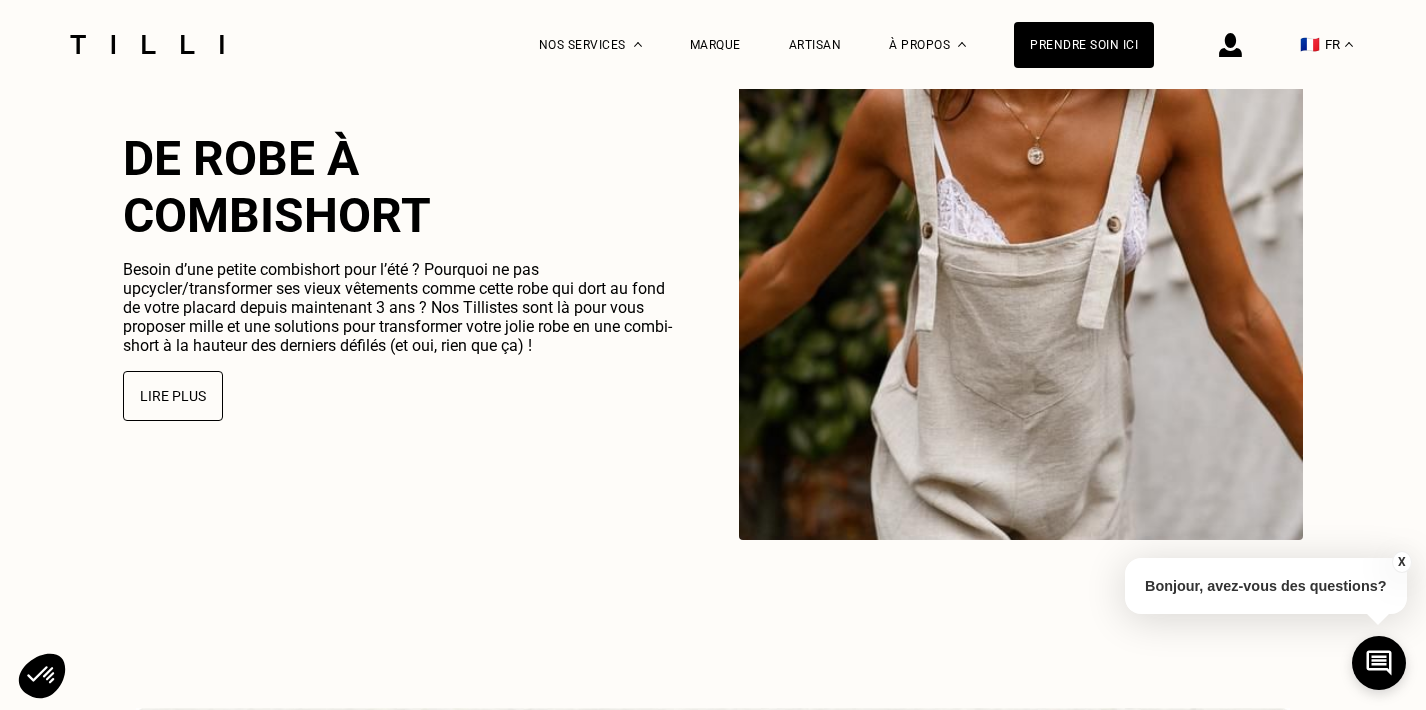 scroll, scrollTop: 5193, scrollLeft: 0, axis: vertical 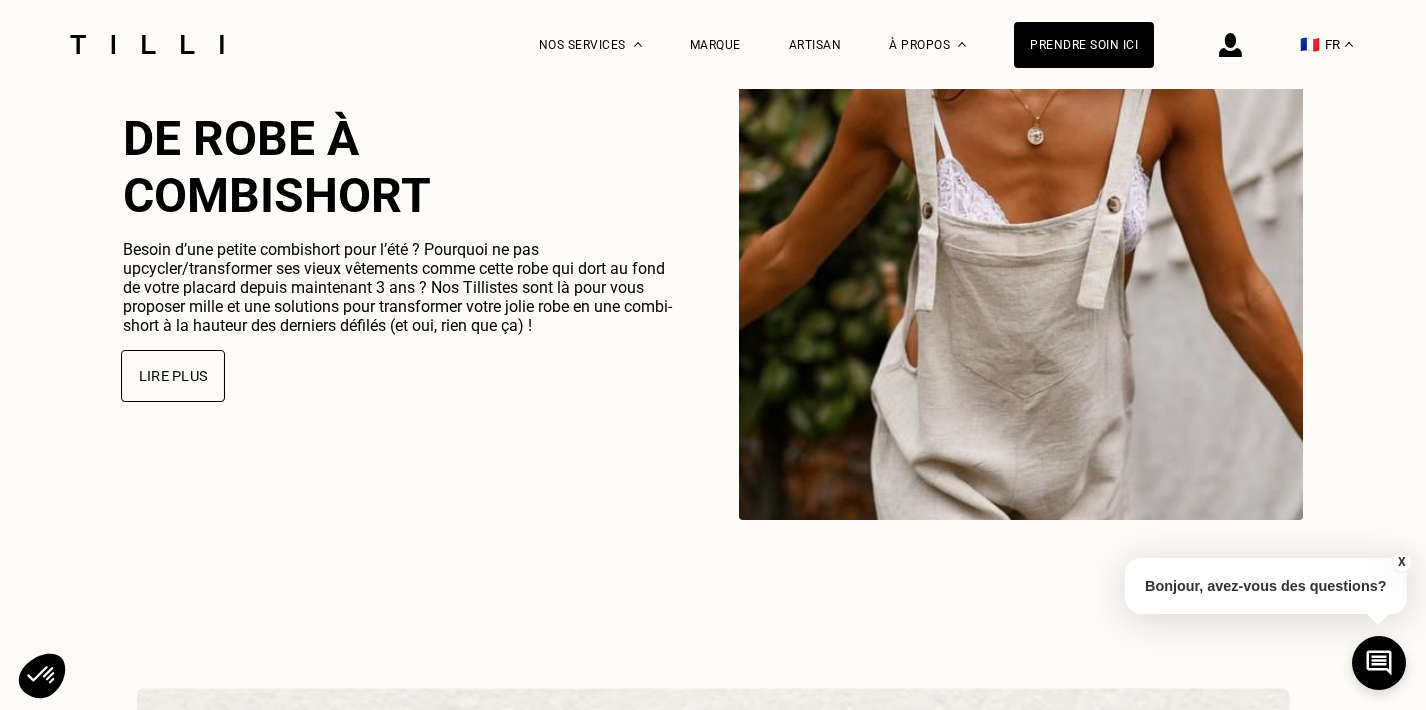 click on "Lire plus" at bounding box center (173, 376) 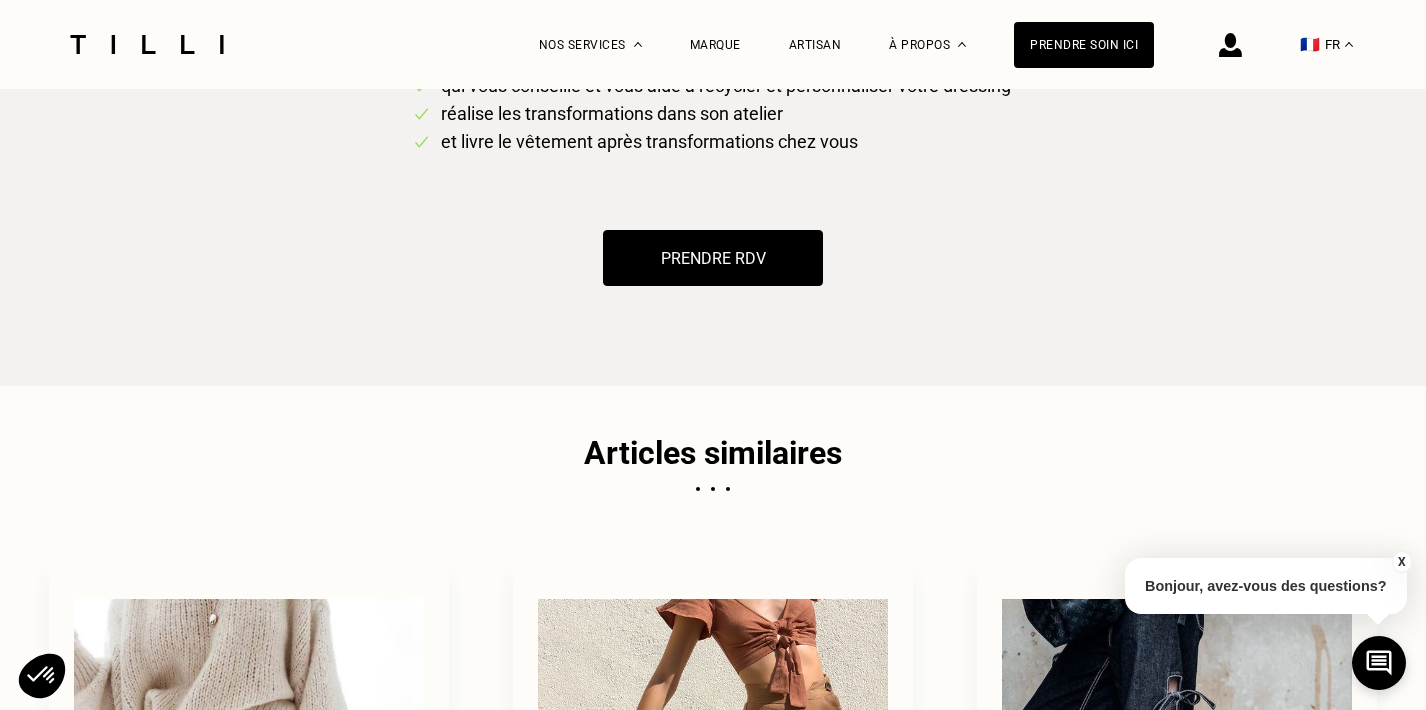 scroll, scrollTop: 2903, scrollLeft: 0, axis: vertical 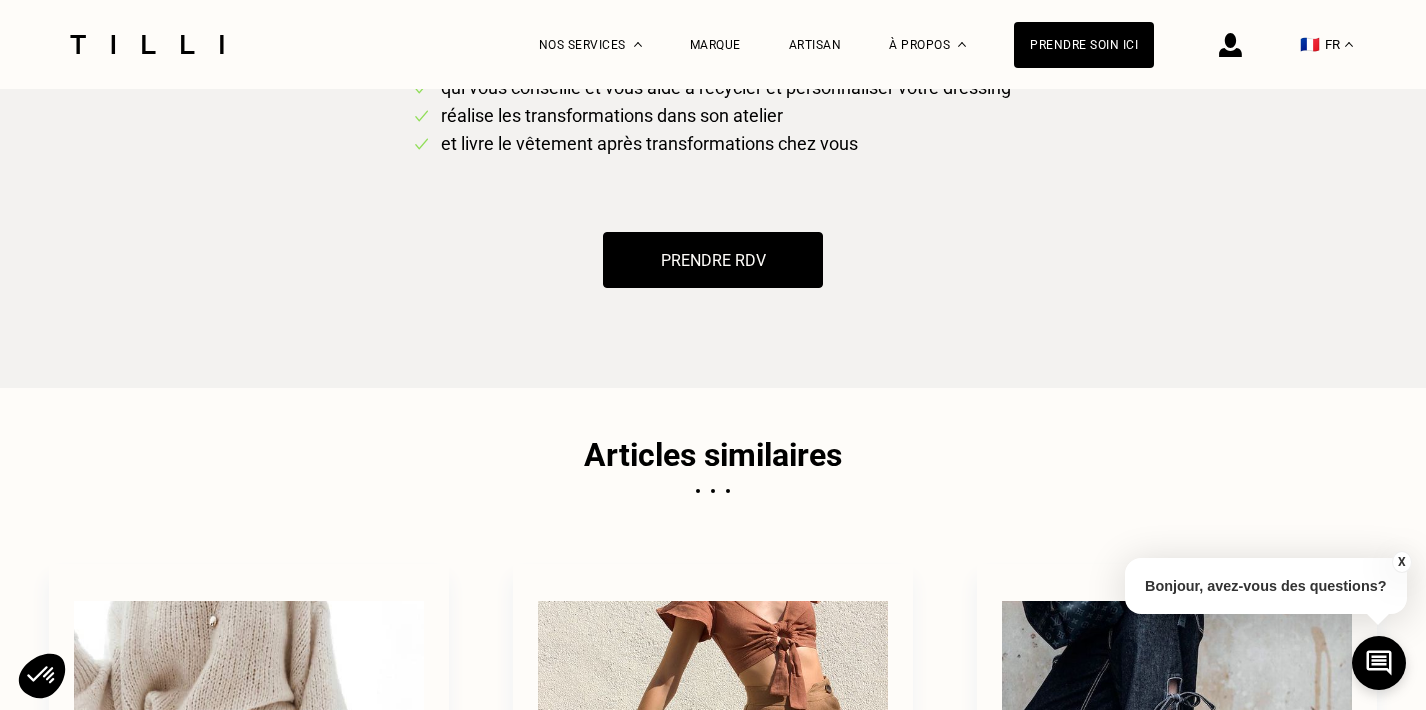click on "l’upcycling est LA solution" at bounding box center (568, -495) 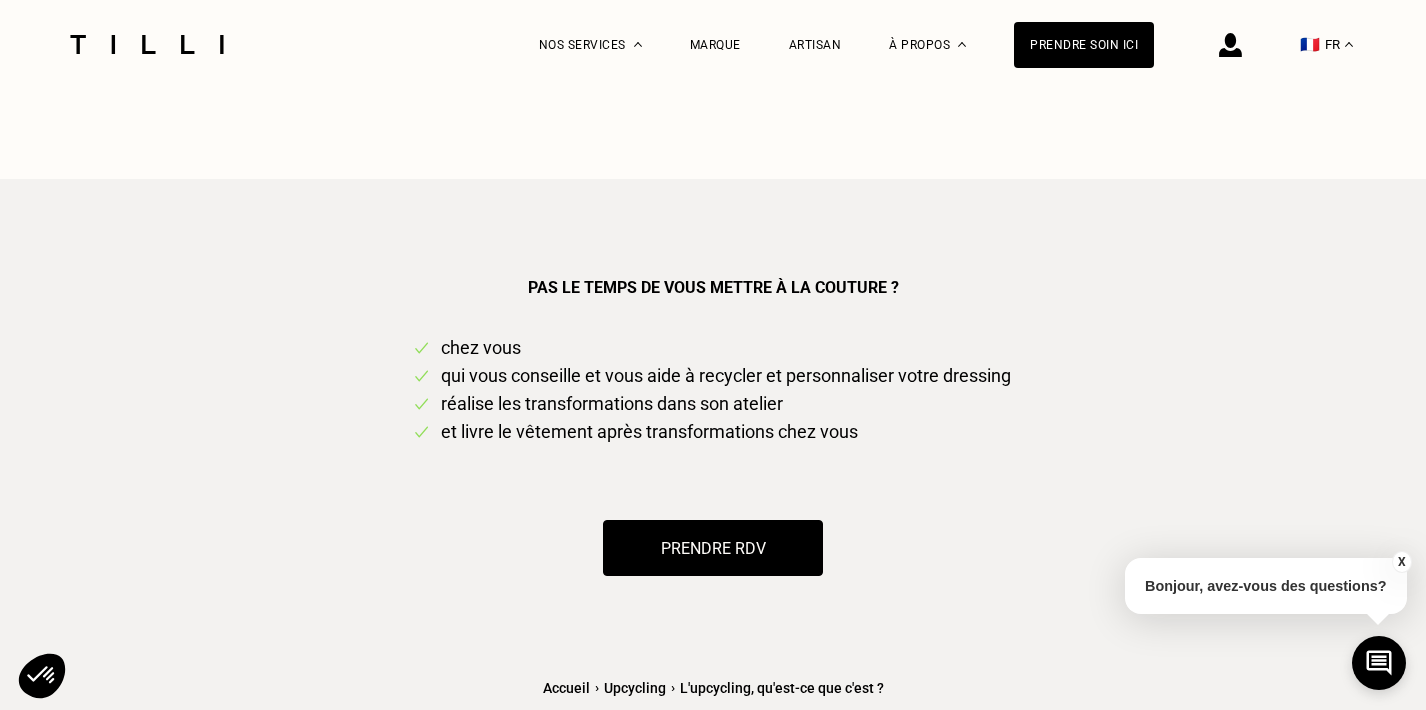 scroll, scrollTop: 5836, scrollLeft: 0, axis: vertical 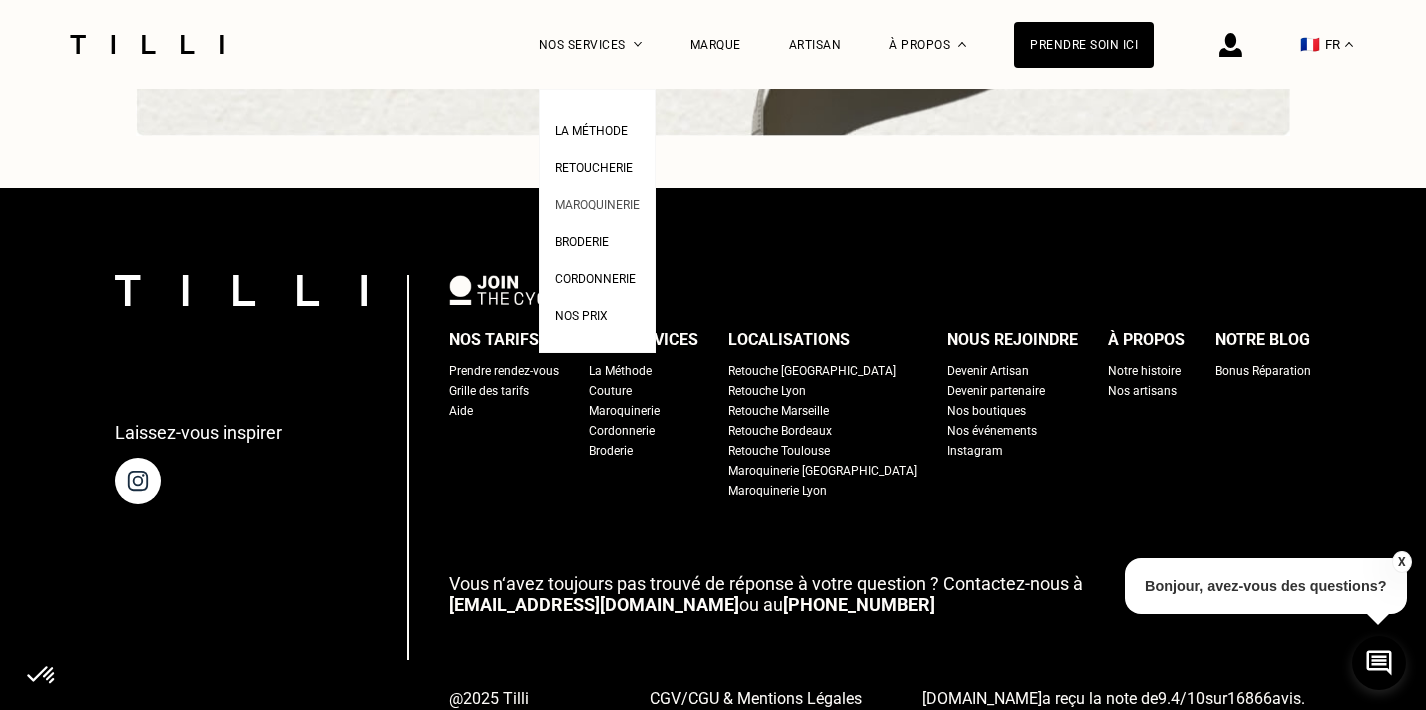 click on "Maroquinerie" at bounding box center [597, 205] 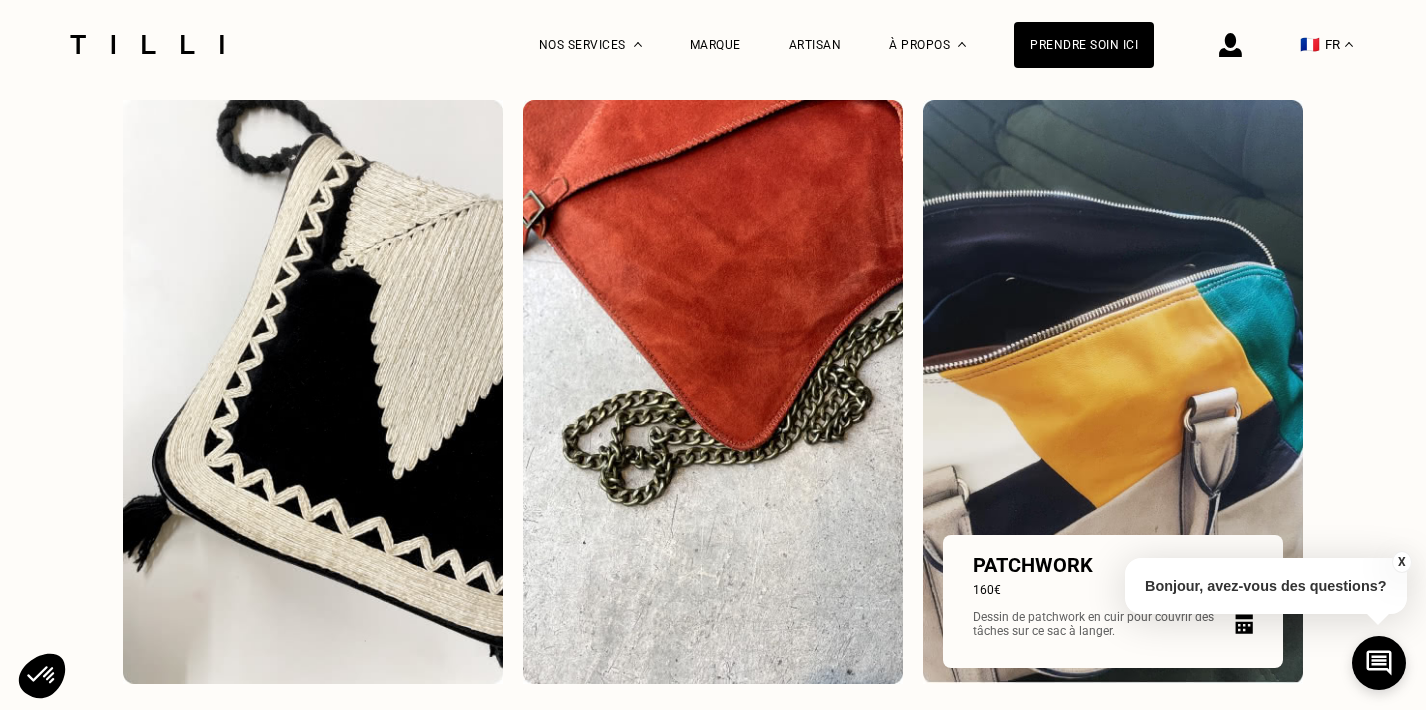 scroll, scrollTop: 2786, scrollLeft: 0, axis: vertical 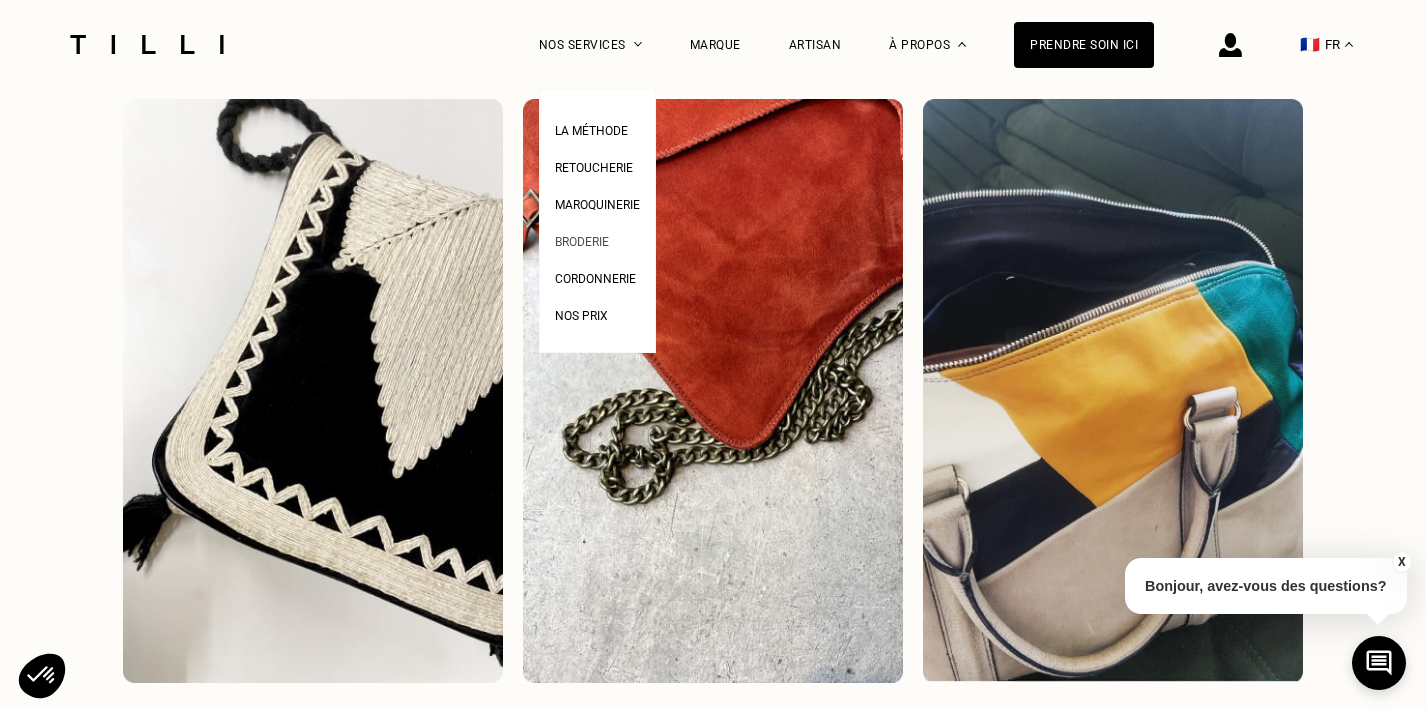 click on "Broderie" at bounding box center (582, 242) 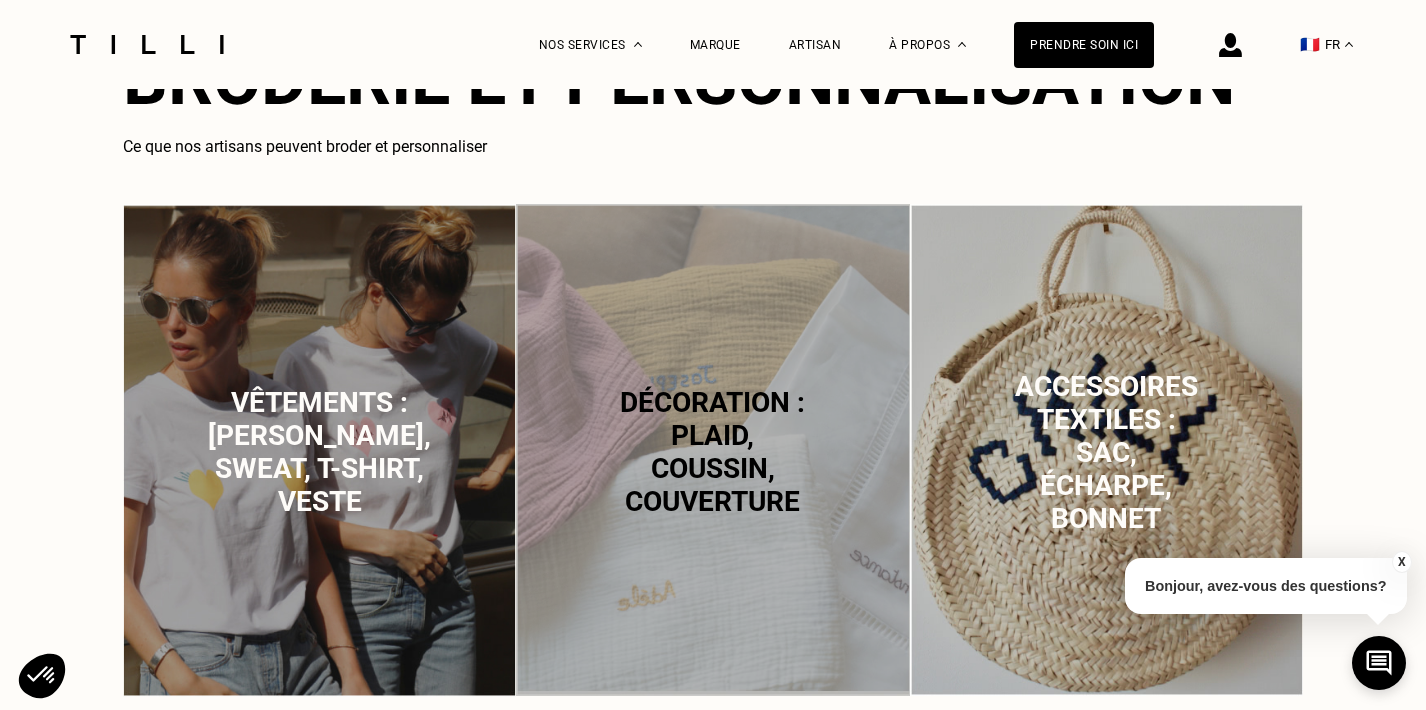 scroll, scrollTop: 1007, scrollLeft: 0, axis: vertical 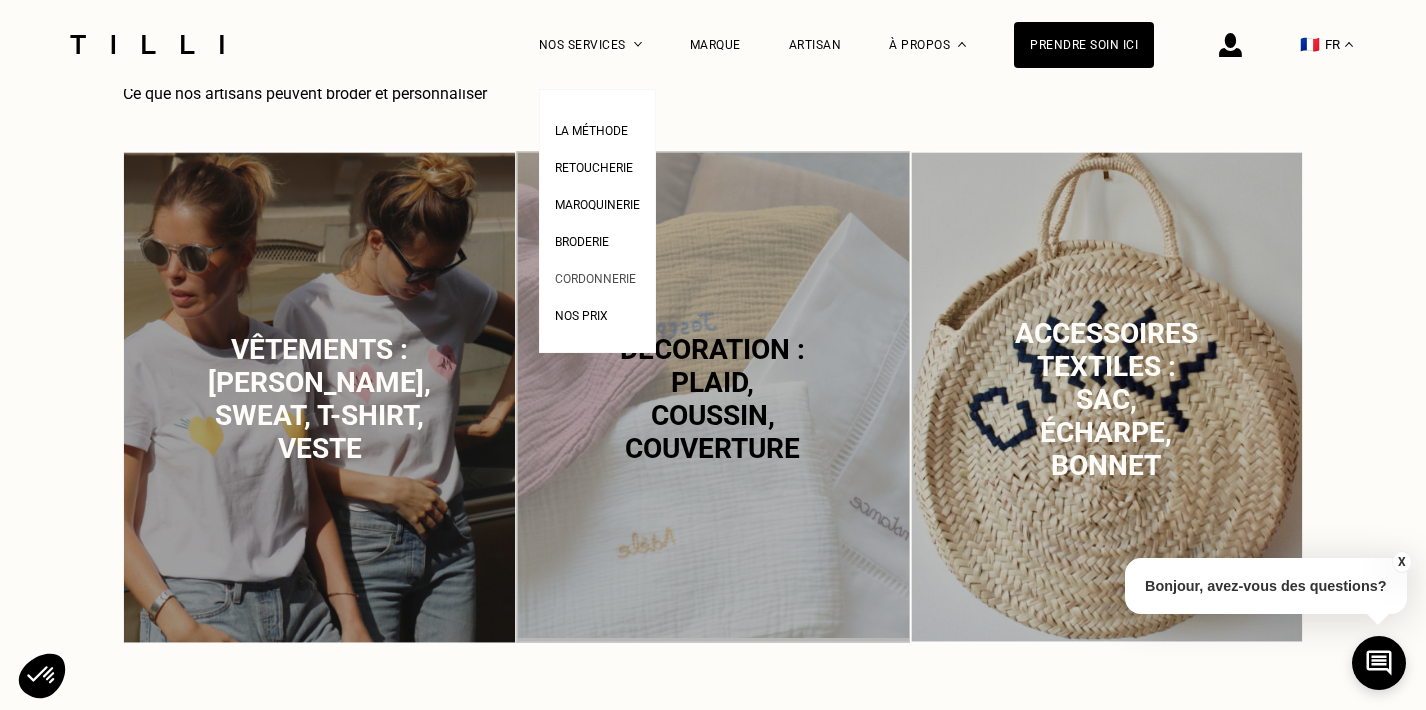 click on "Cordonnerie" at bounding box center [595, 279] 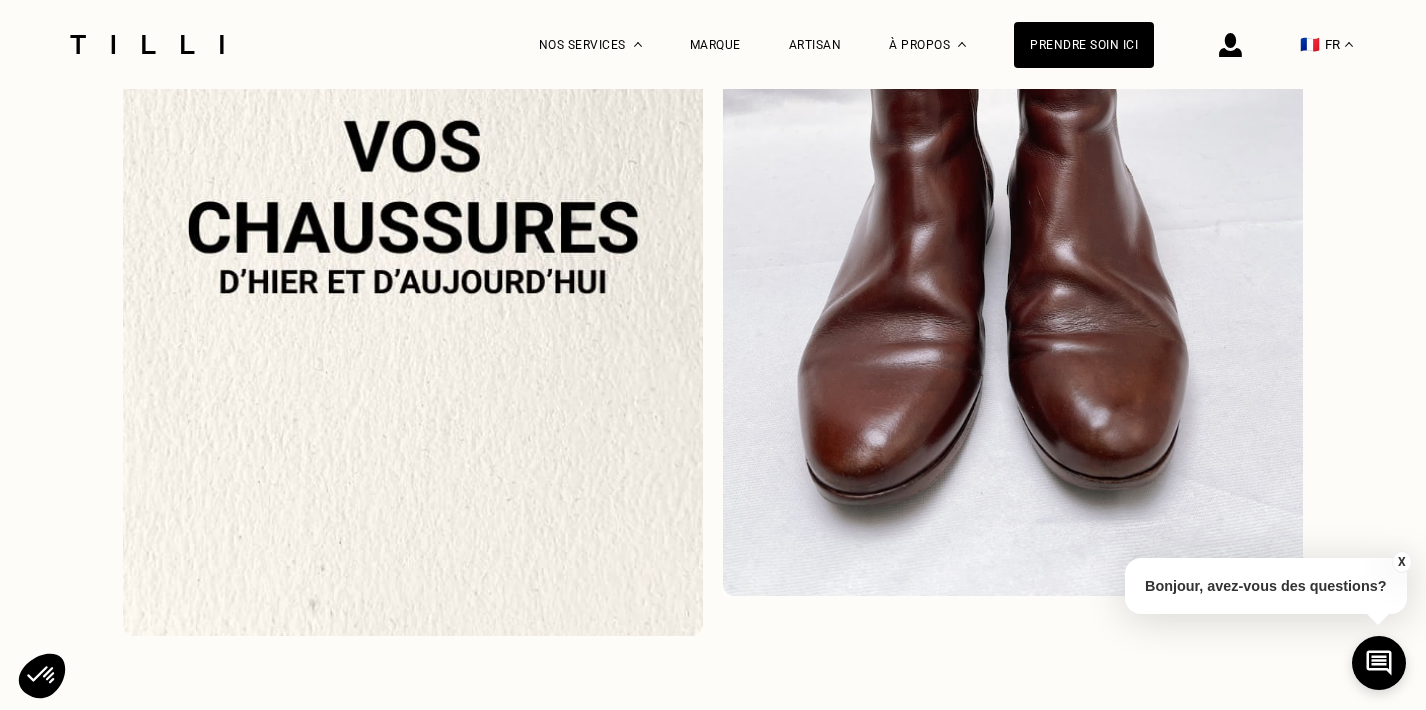 scroll, scrollTop: 2243, scrollLeft: 0, axis: vertical 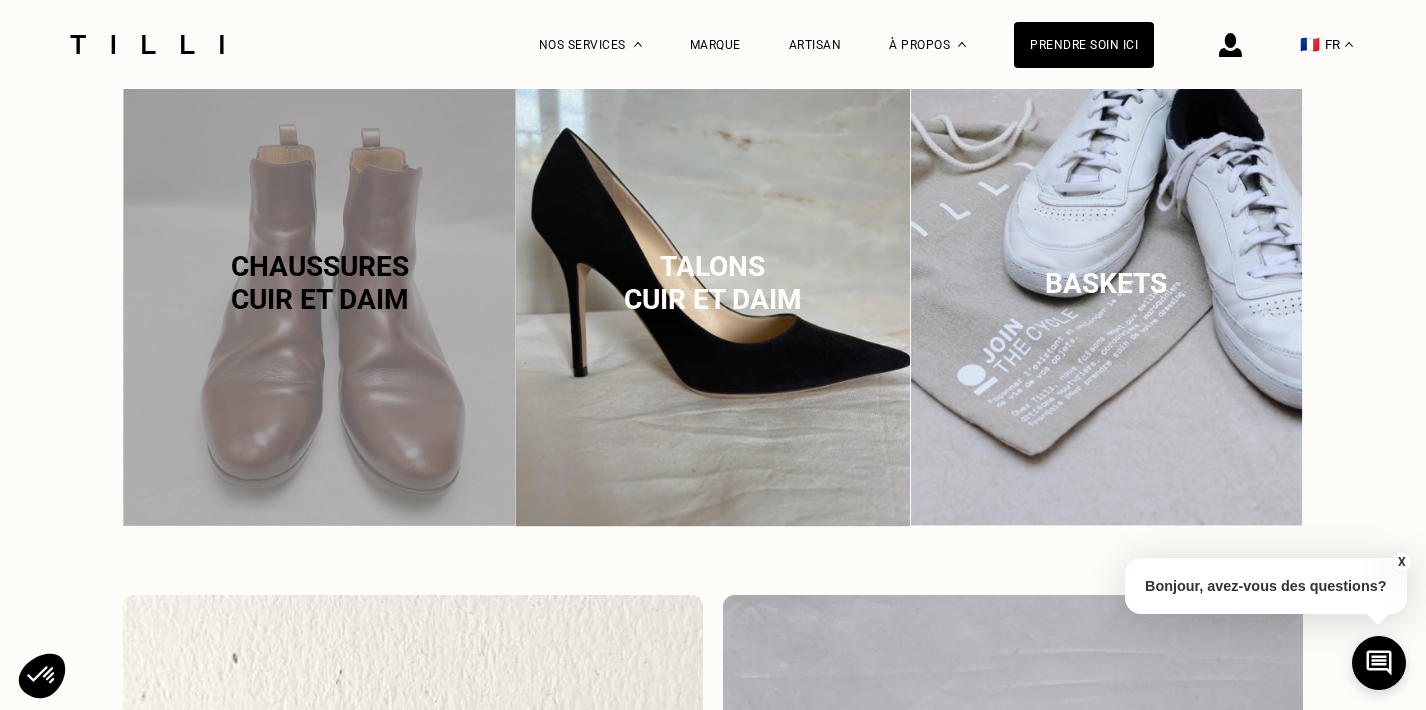 click on "Talons  cuir et daim" at bounding box center (713, 283) 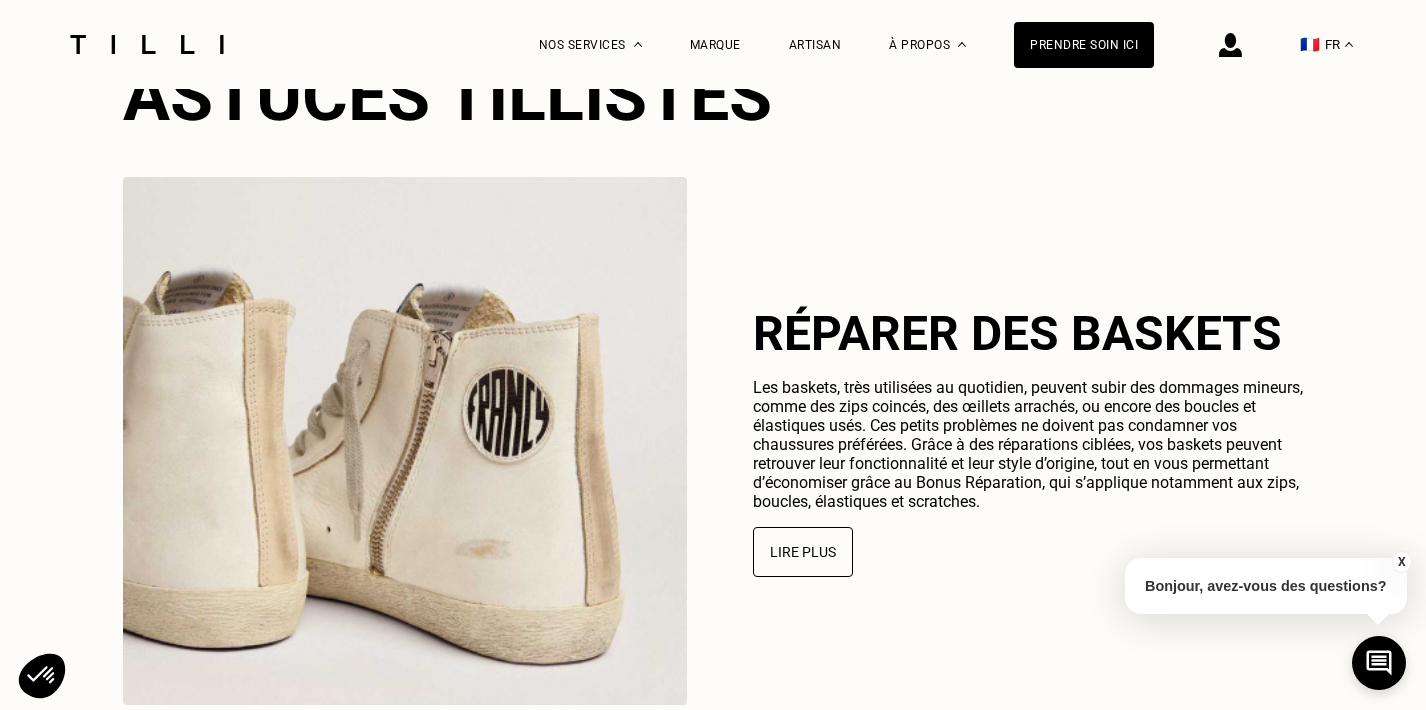 scroll, scrollTop: 4889, scrollLeft: 0, axis: vertical 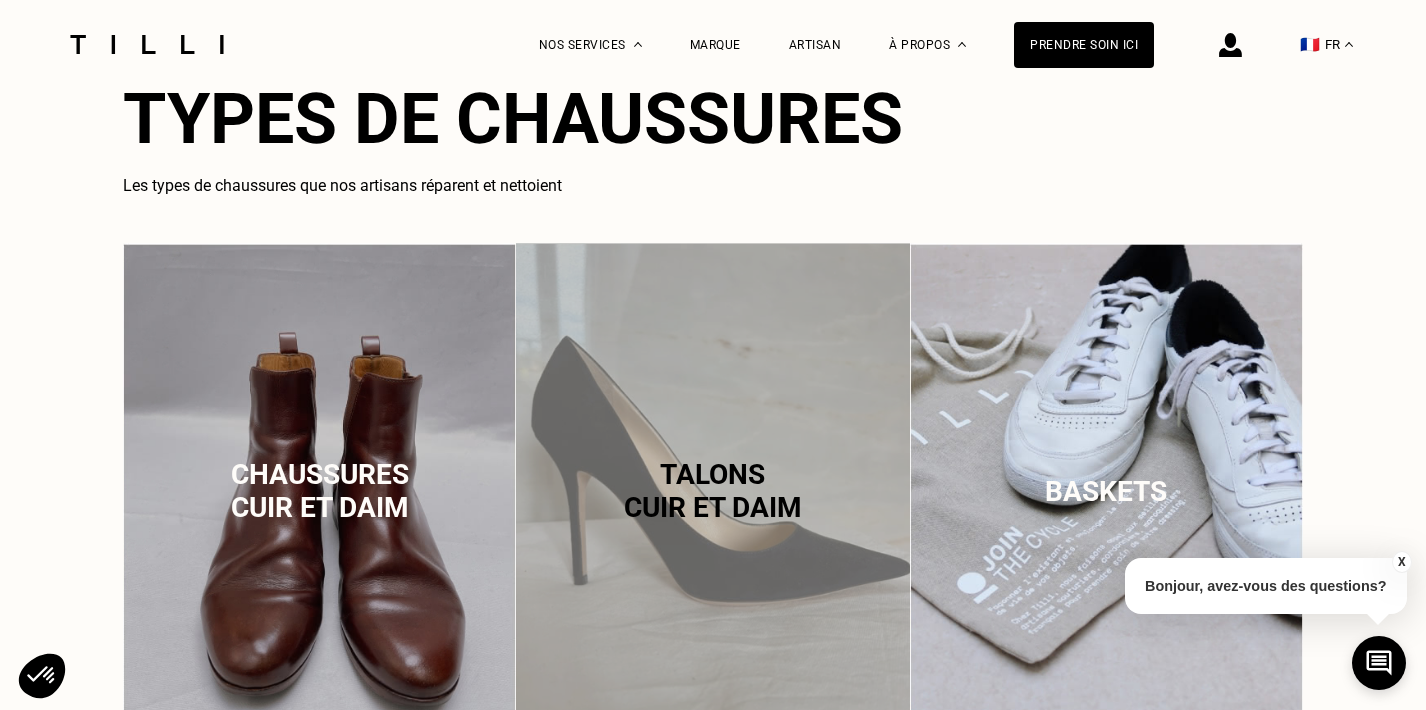 click at bounding box center (1106, 489) 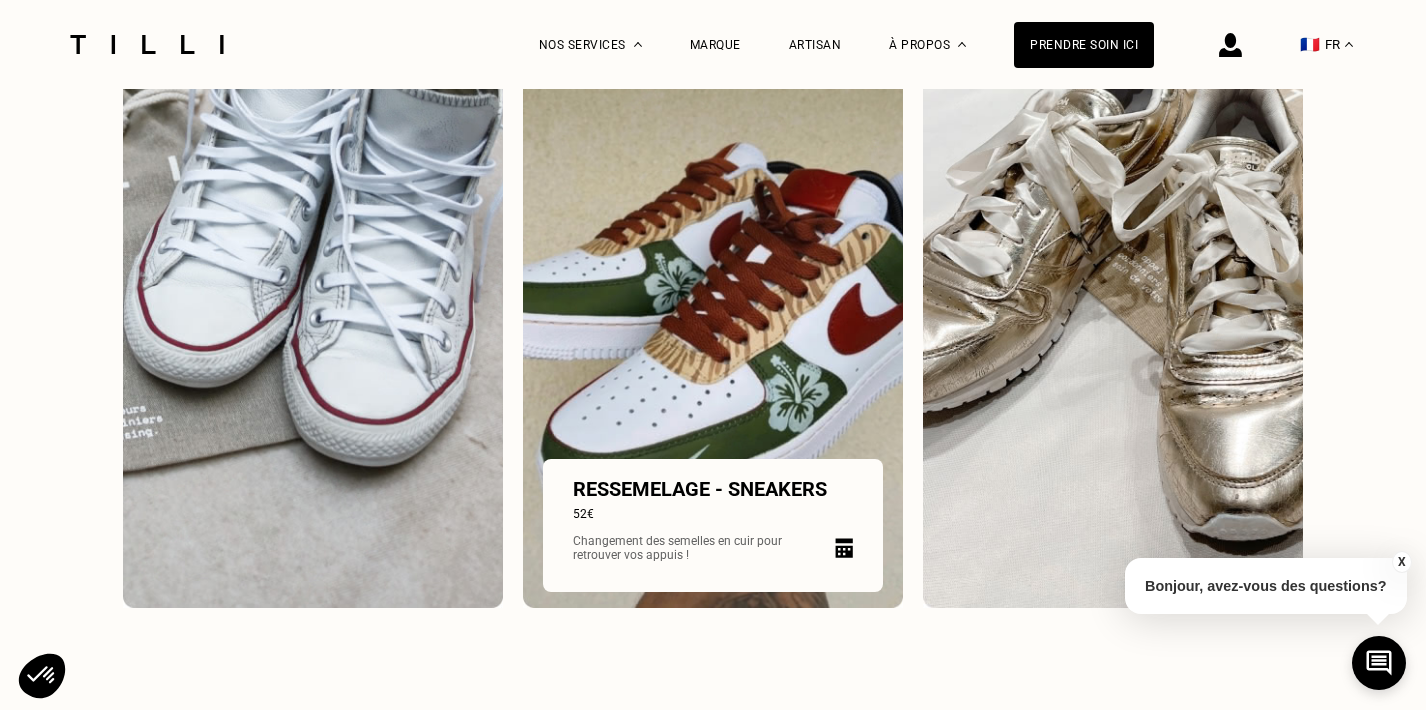 scroll, scrollTop: 2839, scrollLeft: 0, axis: vertical 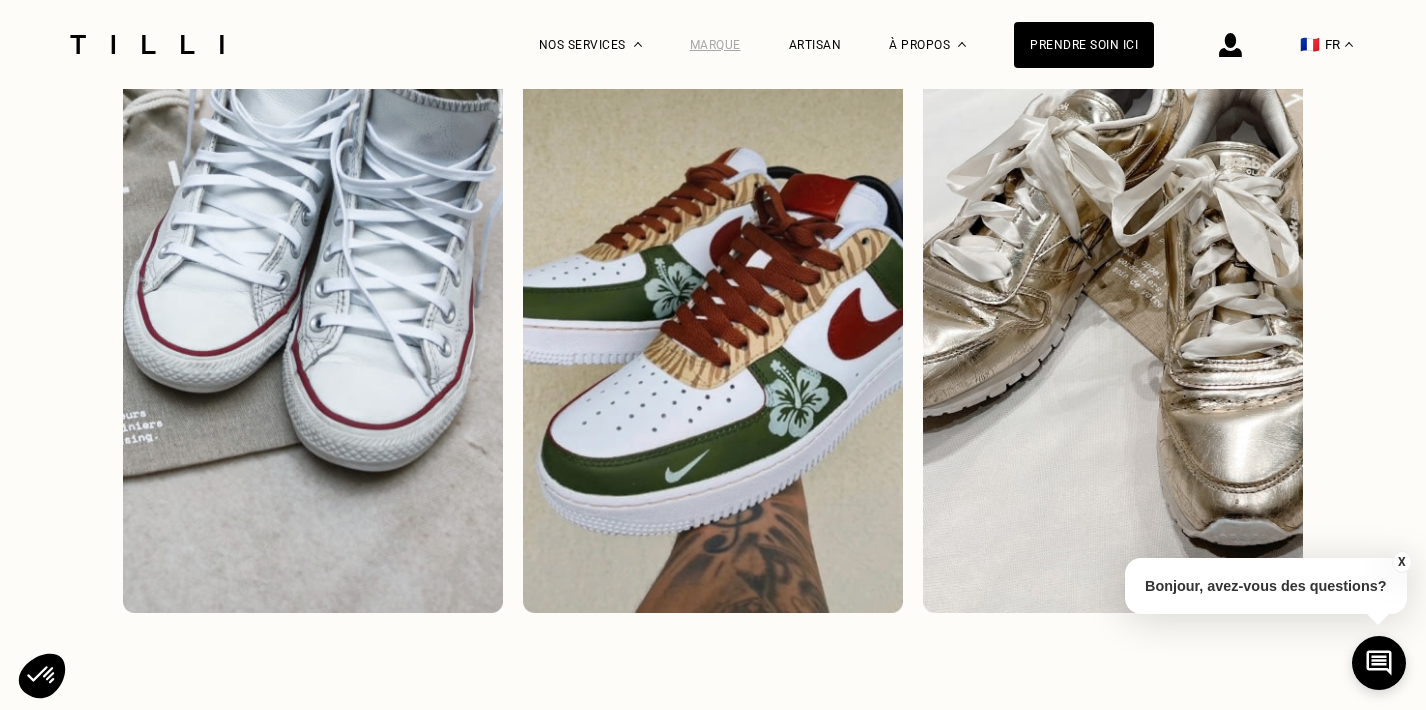 click on "Marque" at bounding box center [715, 45] 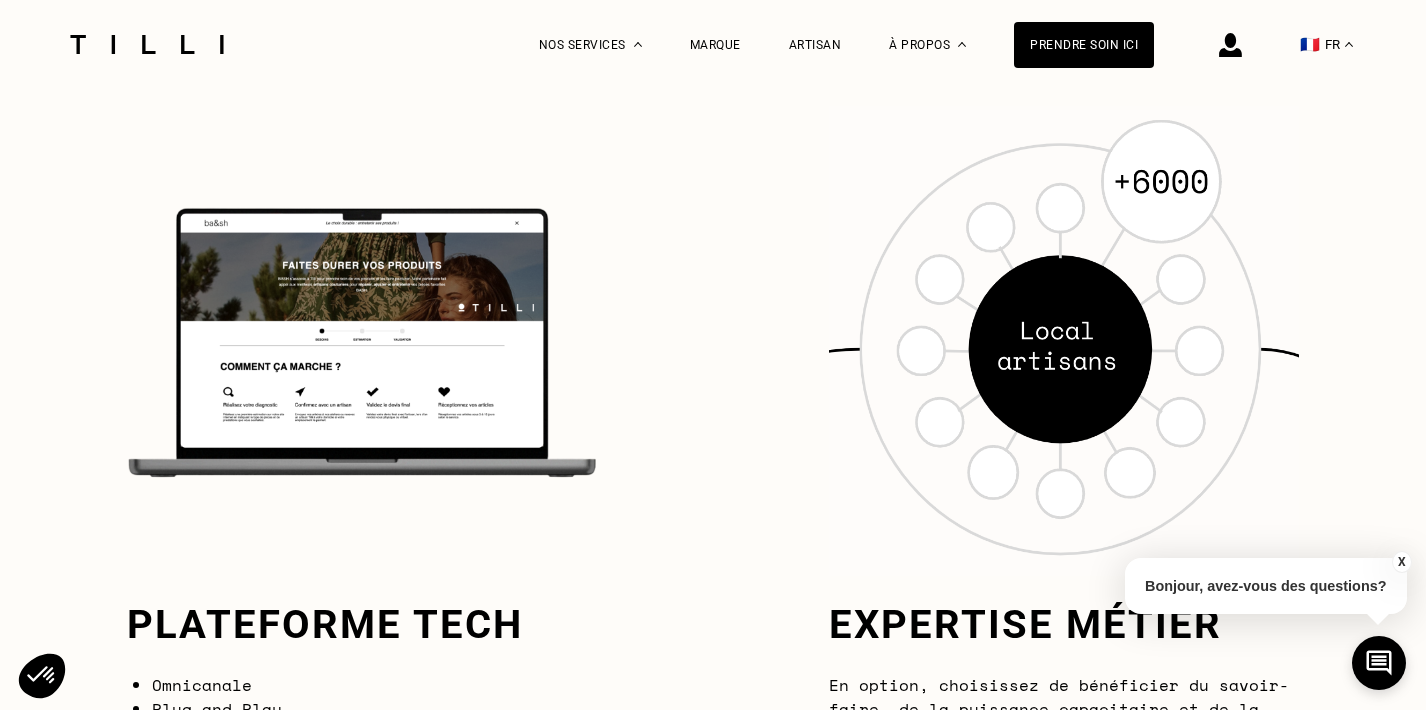 scroll, scrollTop: 1594, scrollLeft: 0, axis: vertical 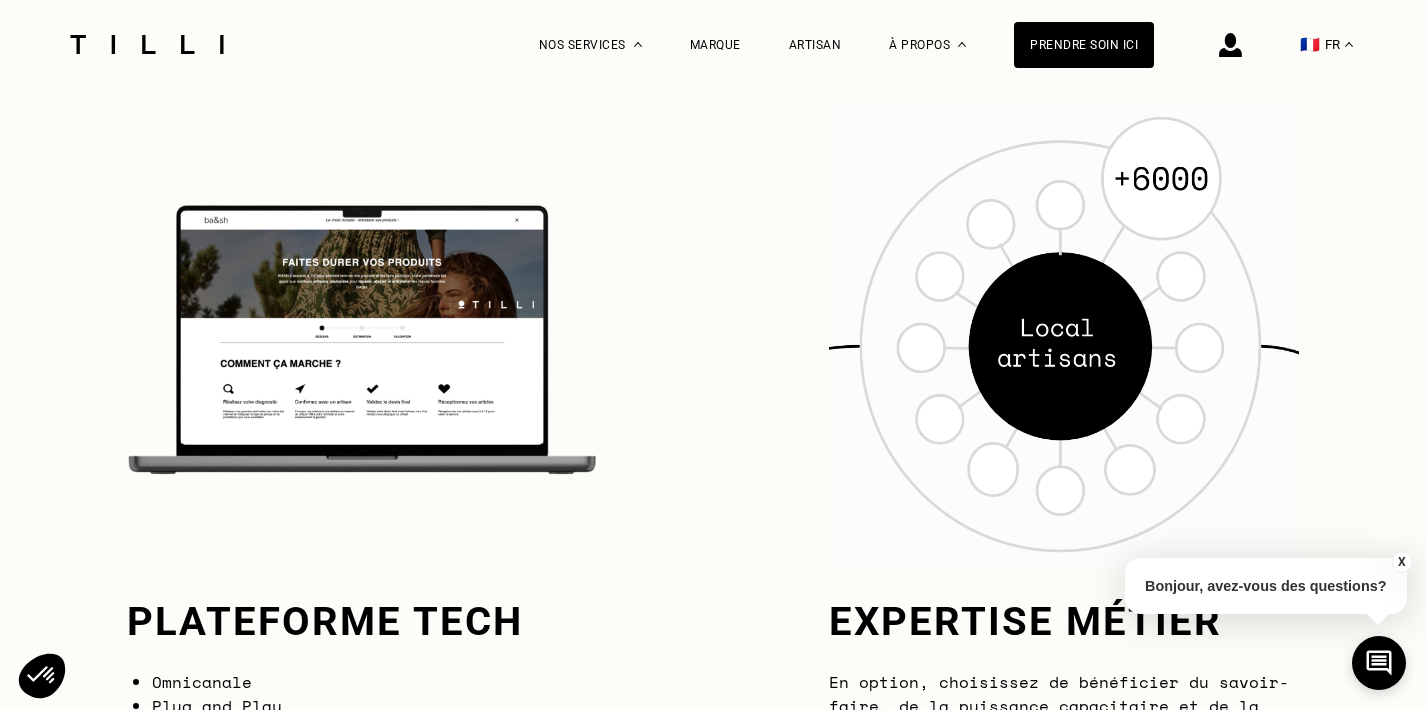 click at bounding box center (1064, 338) 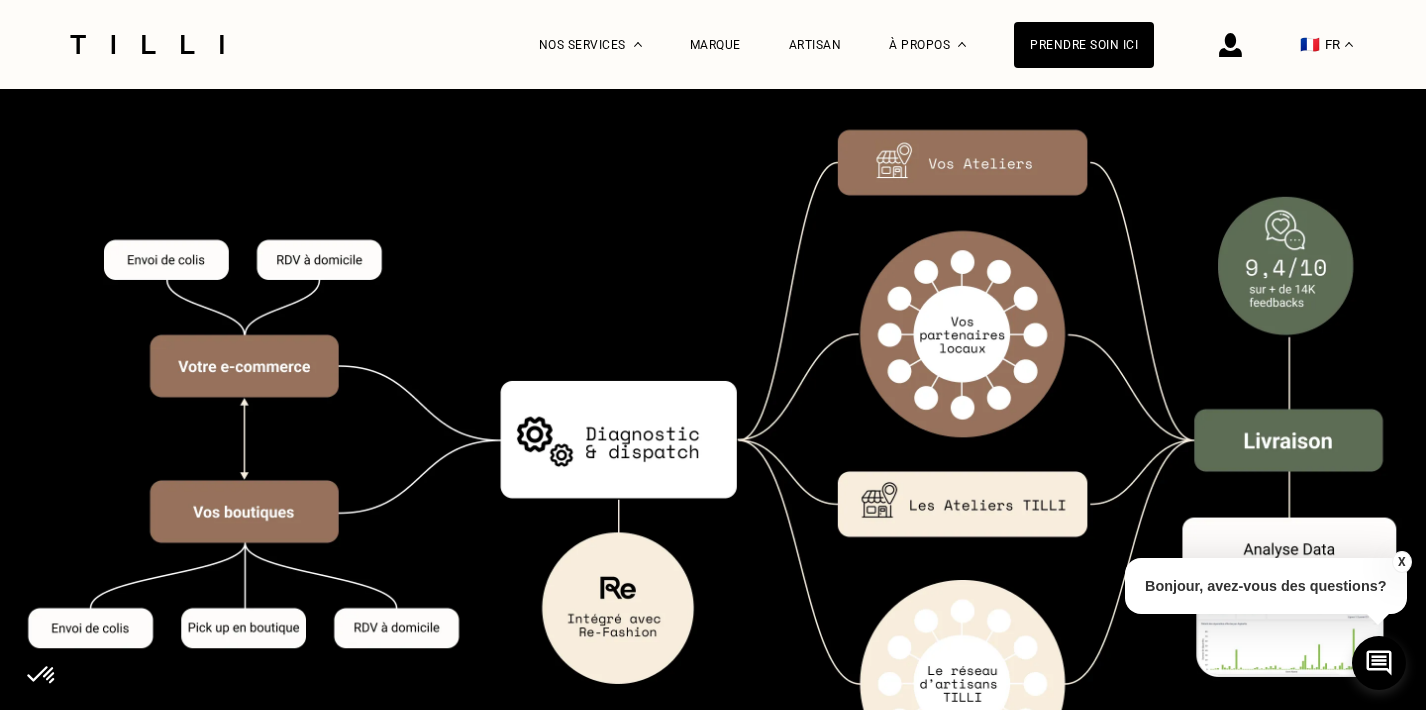 scroll, scrollTop: 2881, scrollLeft: 0, axis: vertical 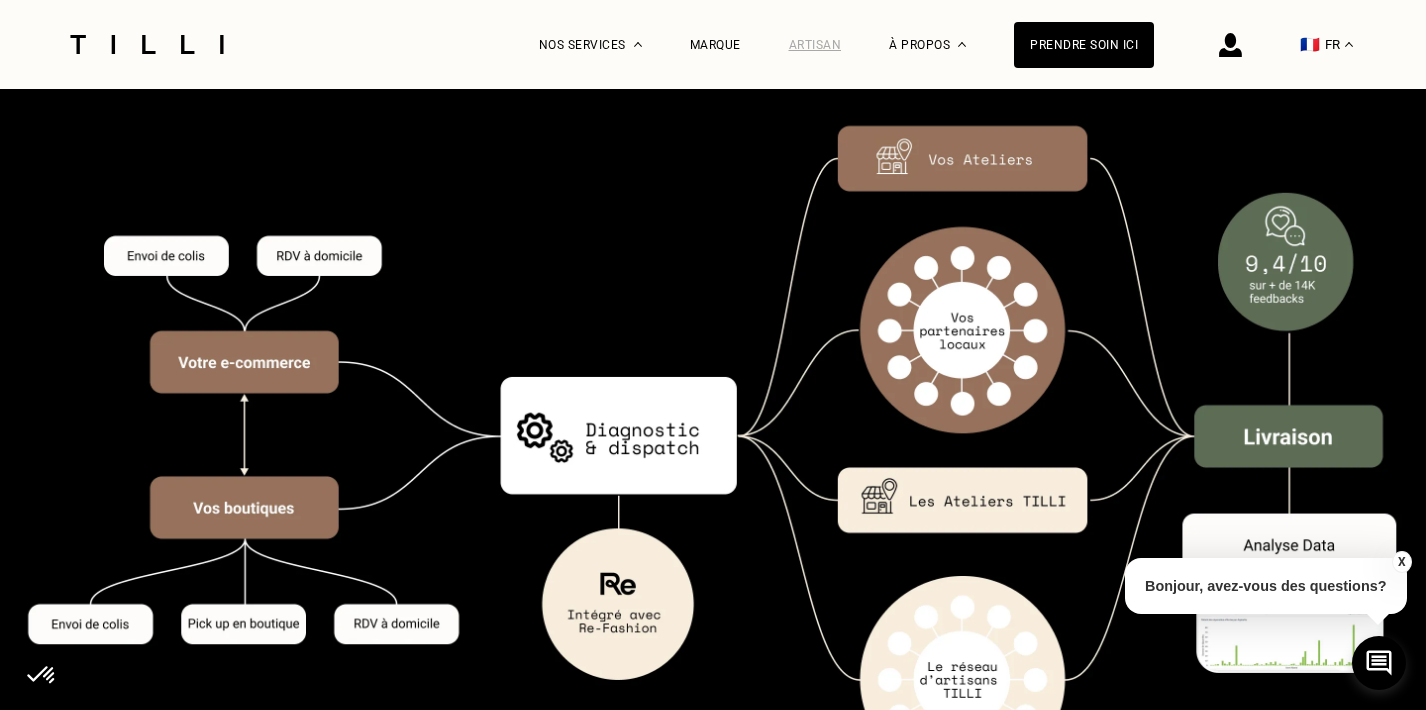 click on "Artisan" at bounding box center (815, 45) 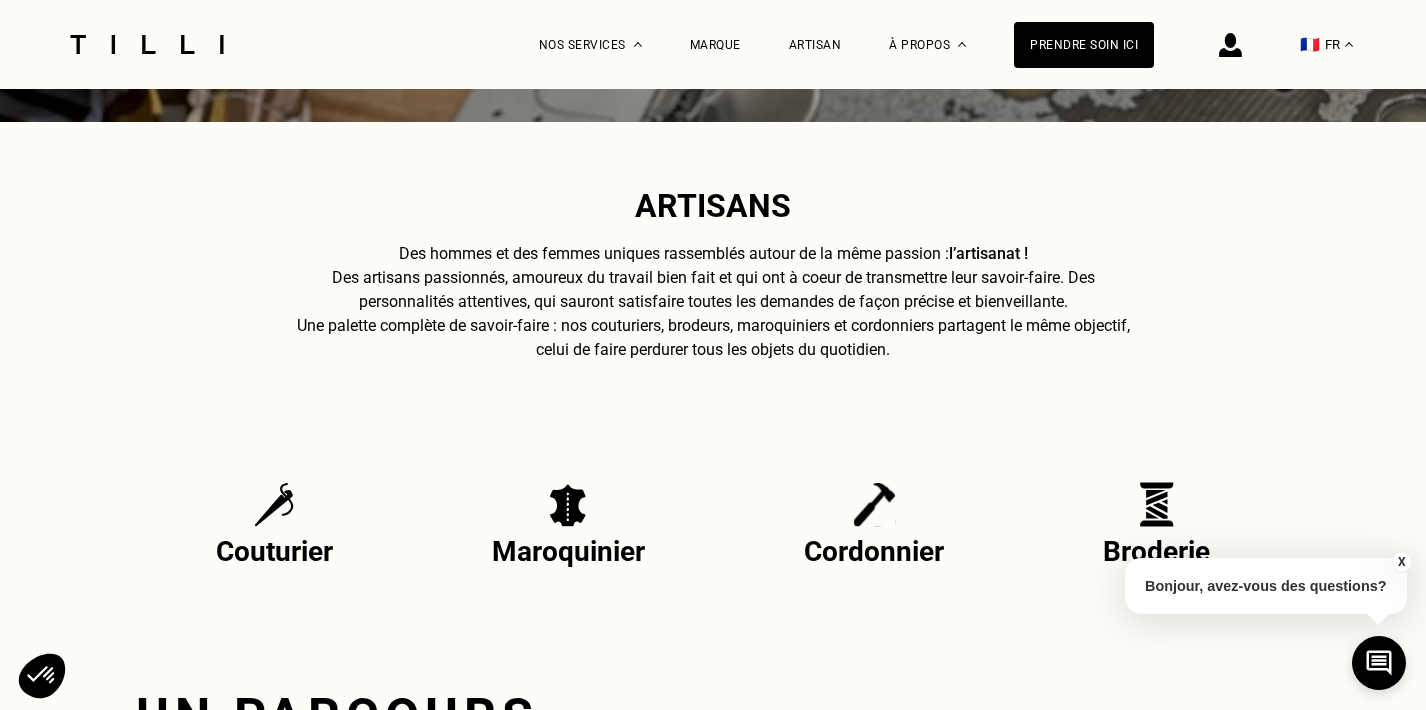 scroll, scrollTop: 641, scrollLeft: 0, axis: vertical 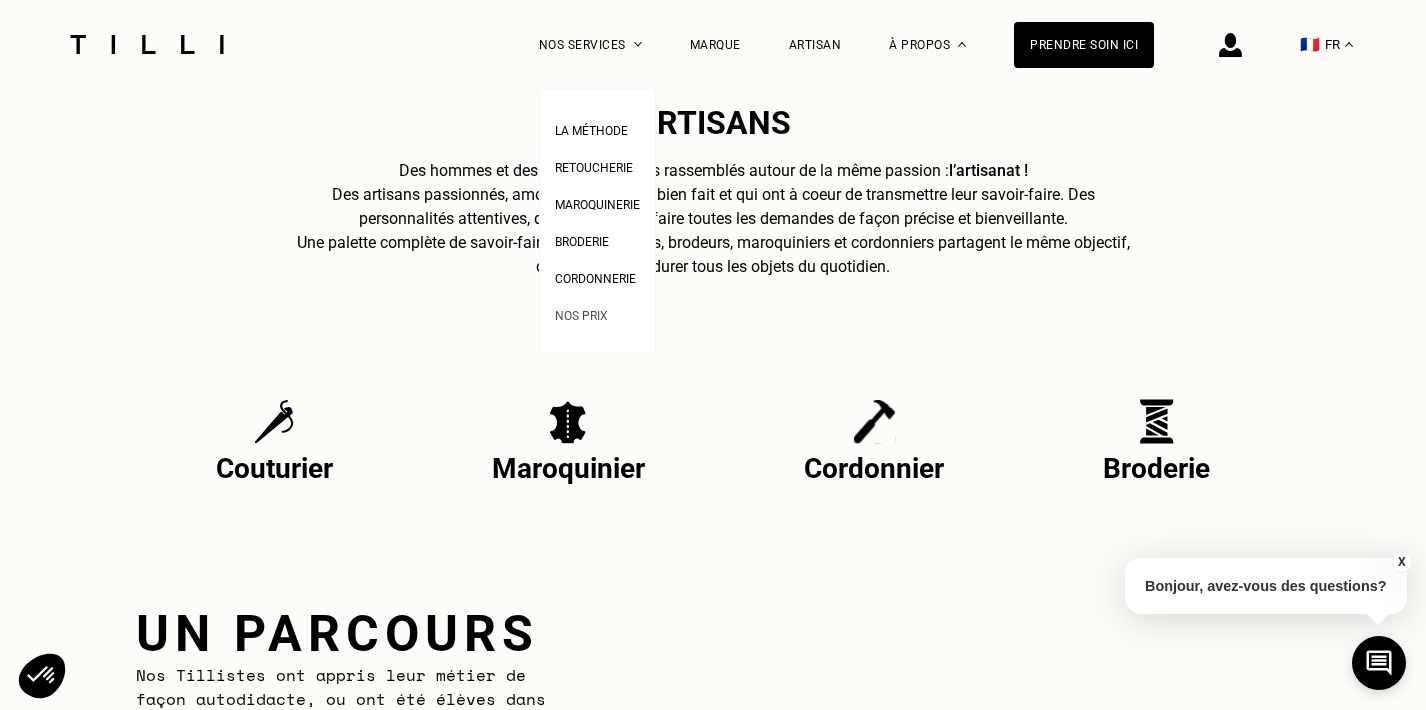 click on "Nos prix" at bounding box center [581, 313] 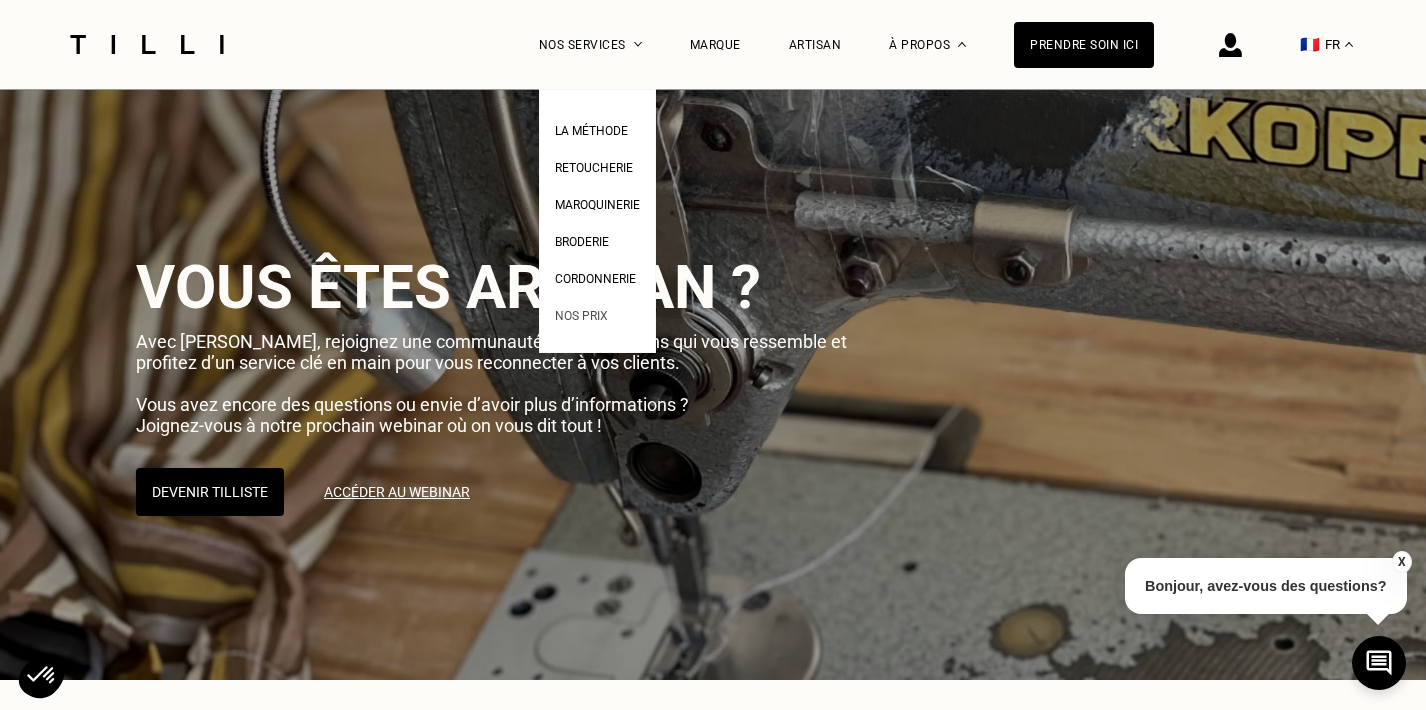 select on "FR" 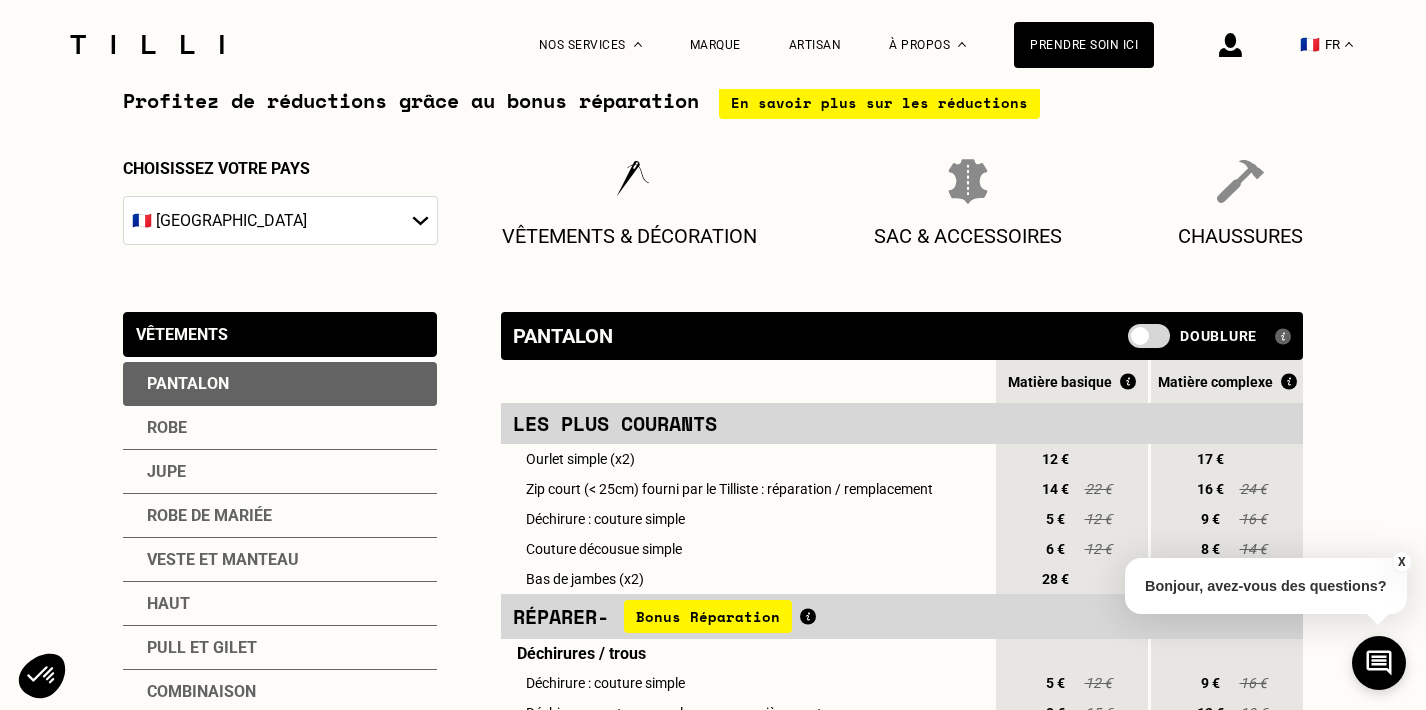 scroll, scrollTop: 369, scrollLeft: 0, axis: vertical 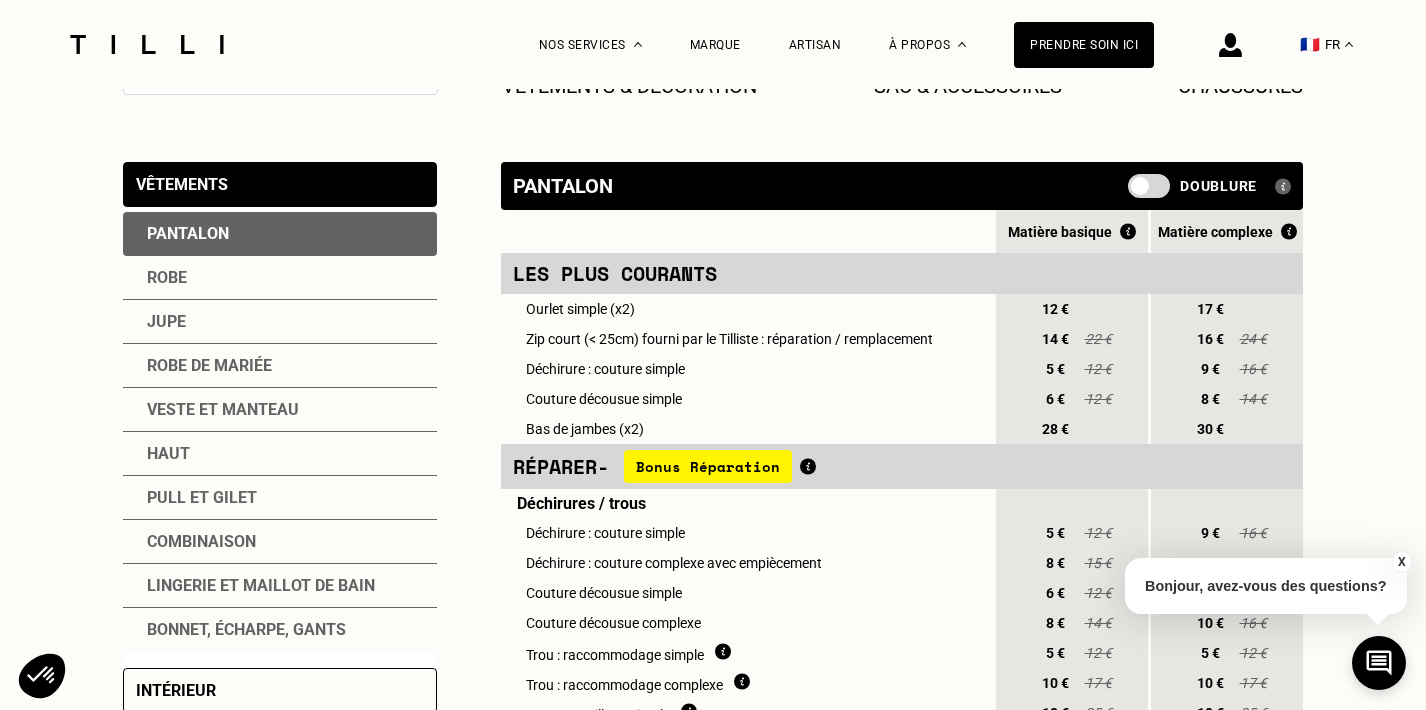 click on "Robe" at bounding box center (280, 278) 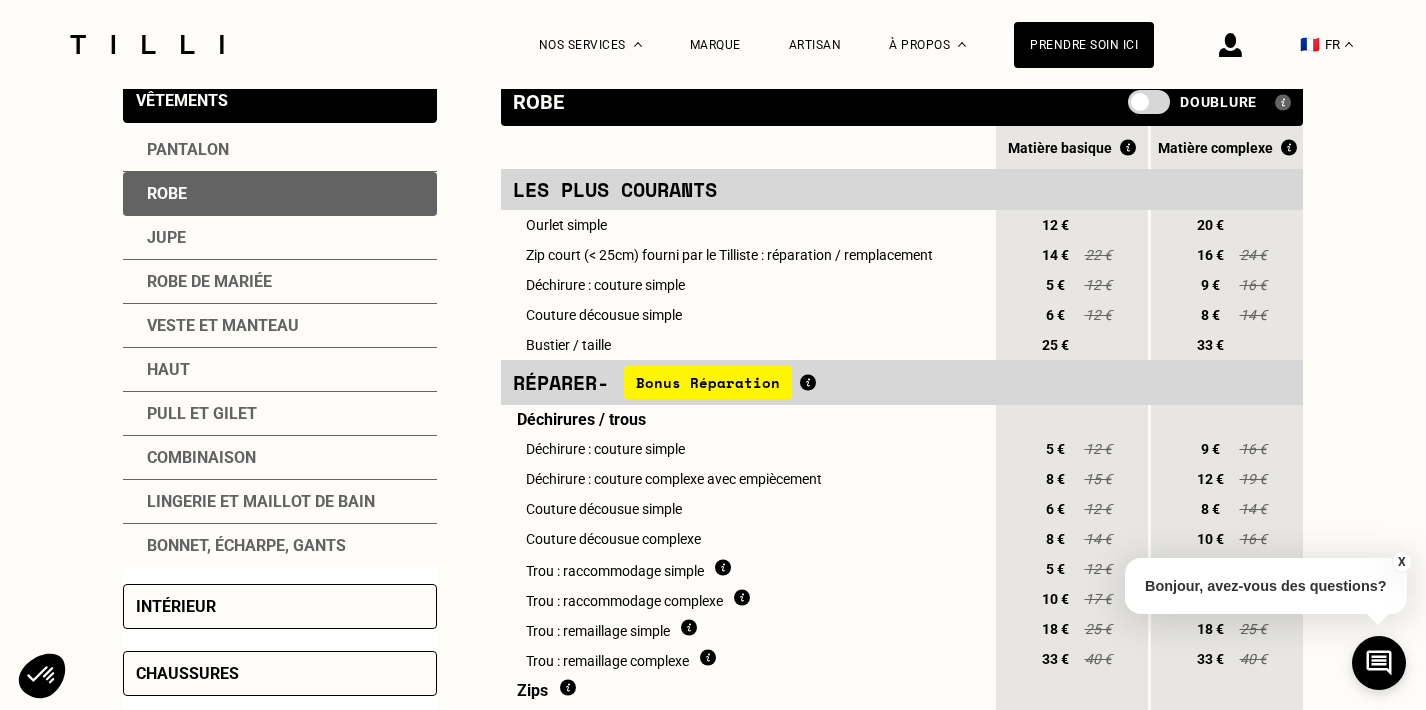 scroll, scrollTop: 579, scrollLeft: 0, axis: vertical 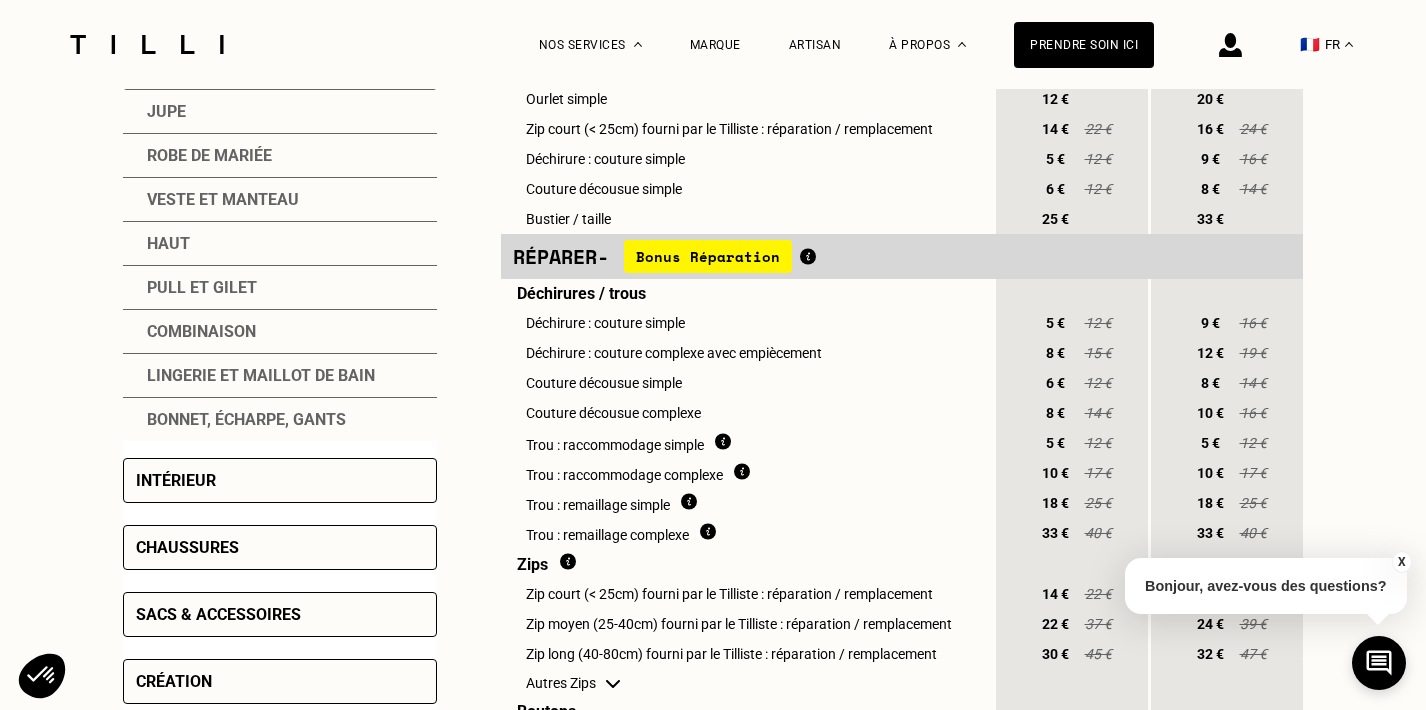 click on "Bonus Réparation" at bounding box center (708, 256) 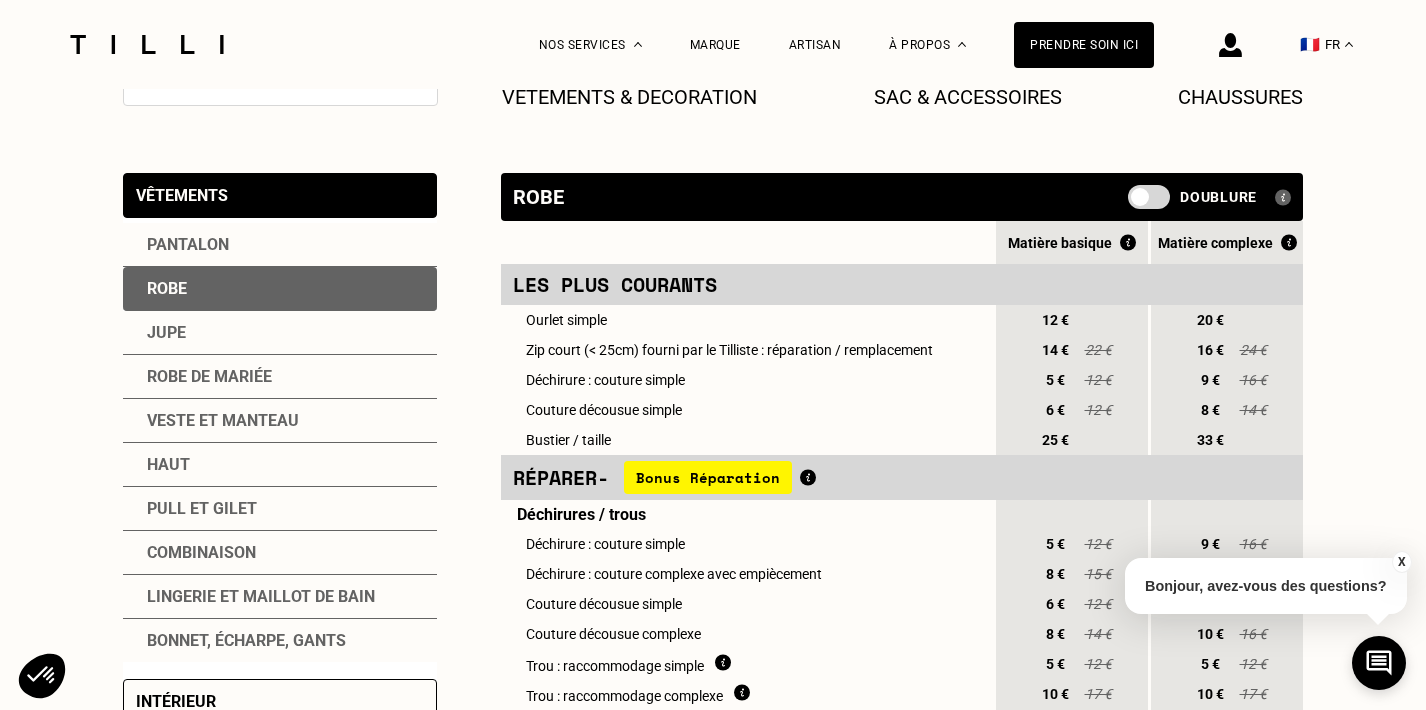 scroll, scrollTop: 361, scrollLeft: 0, axis: vertical 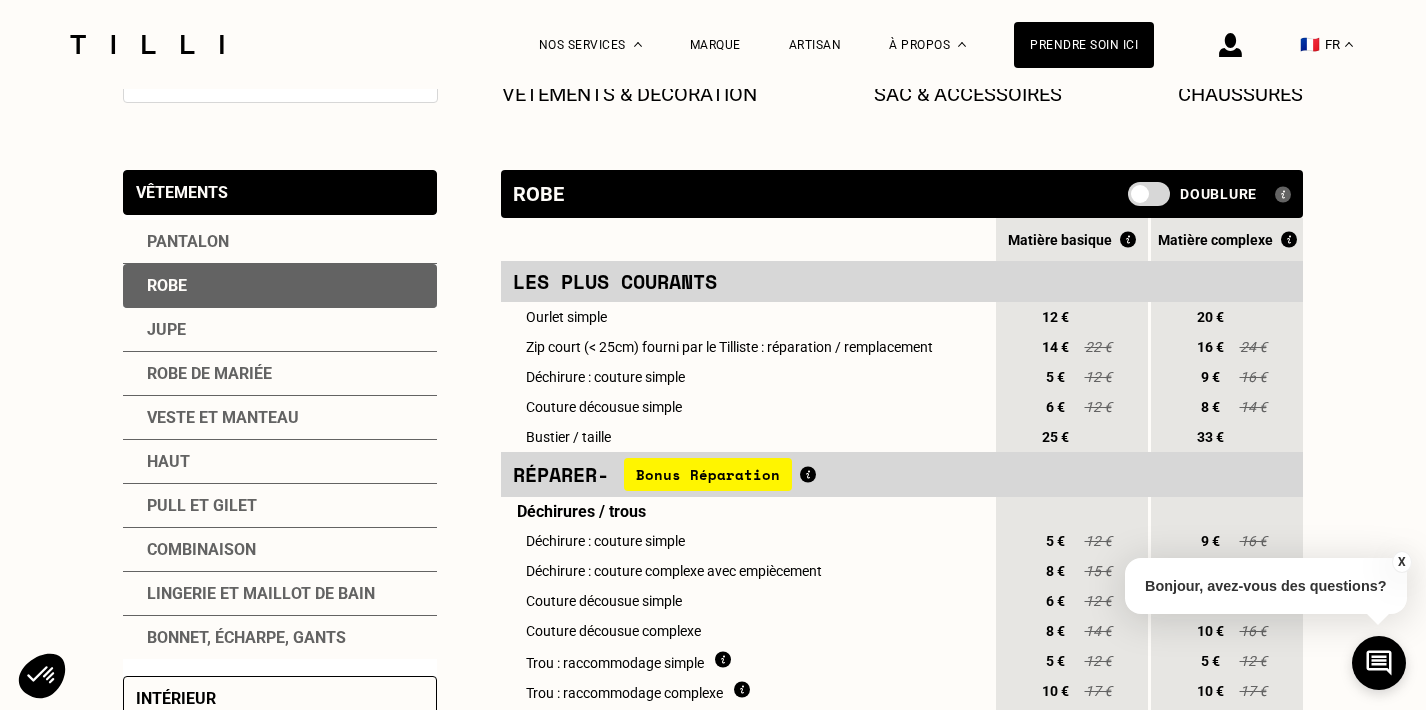 click at bounding box center [1149, 194] 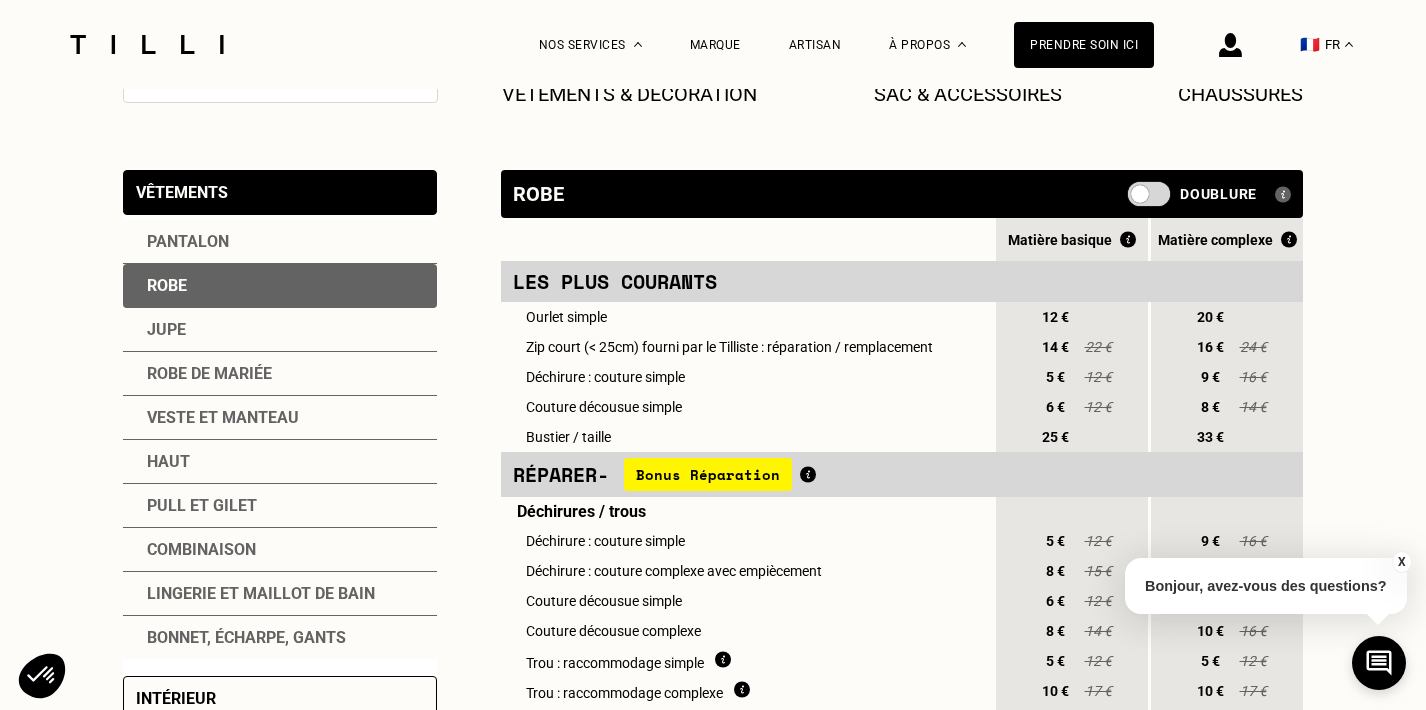 click at bounding box center (1132, 201) 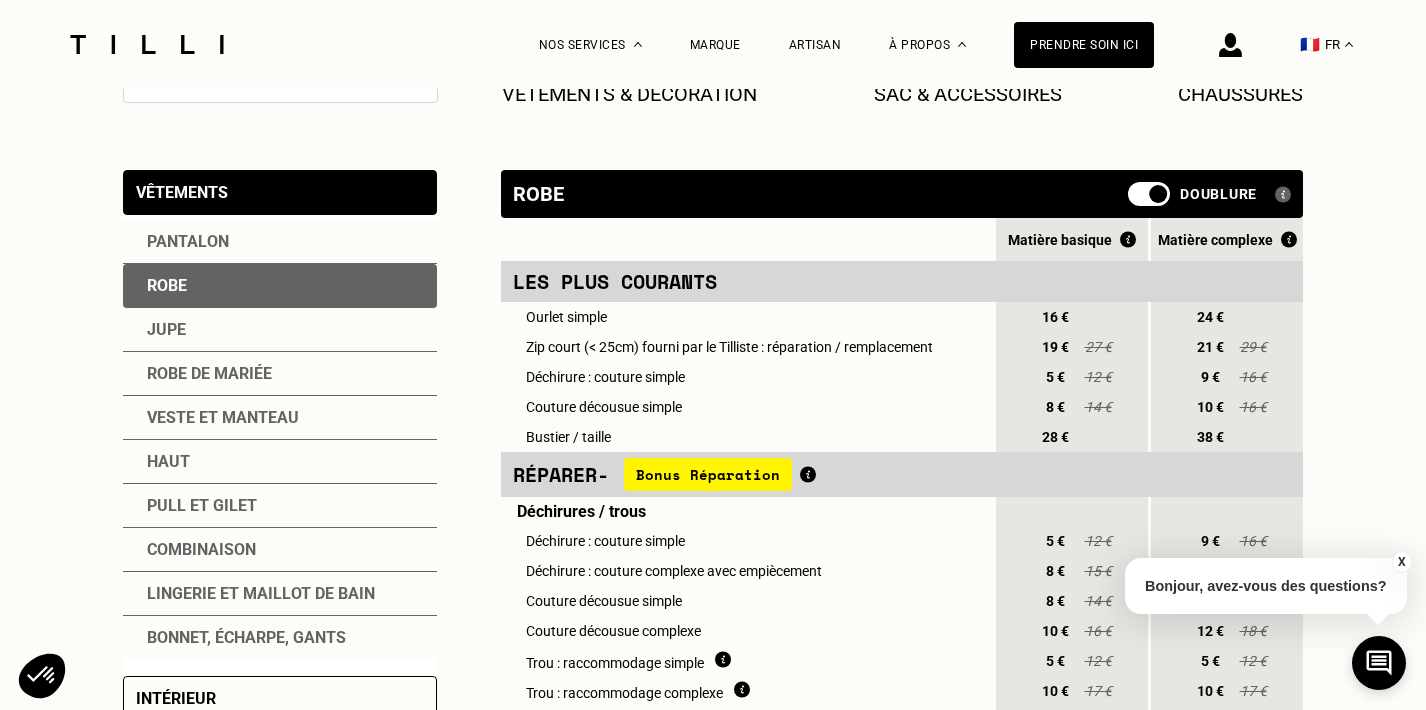click at bounding box center [1149, 194] 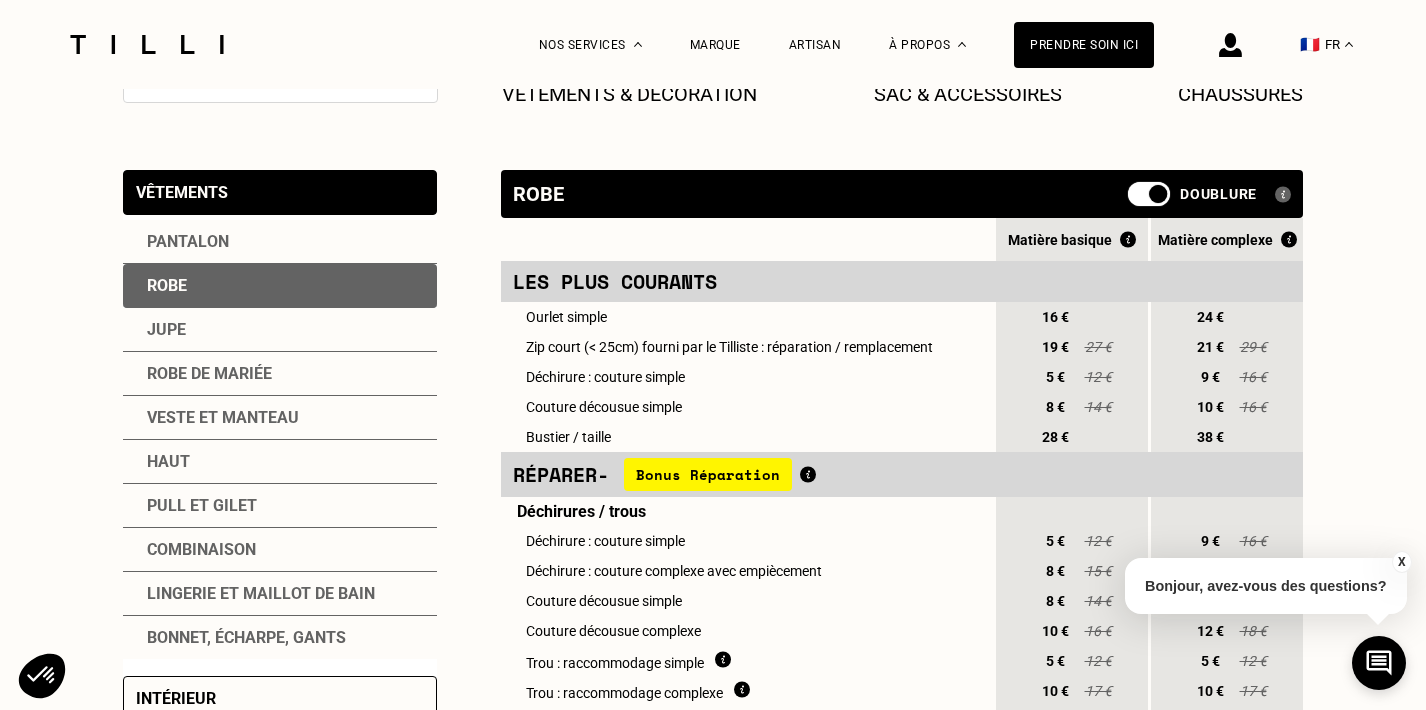 click at bounding box center [1132, 201] 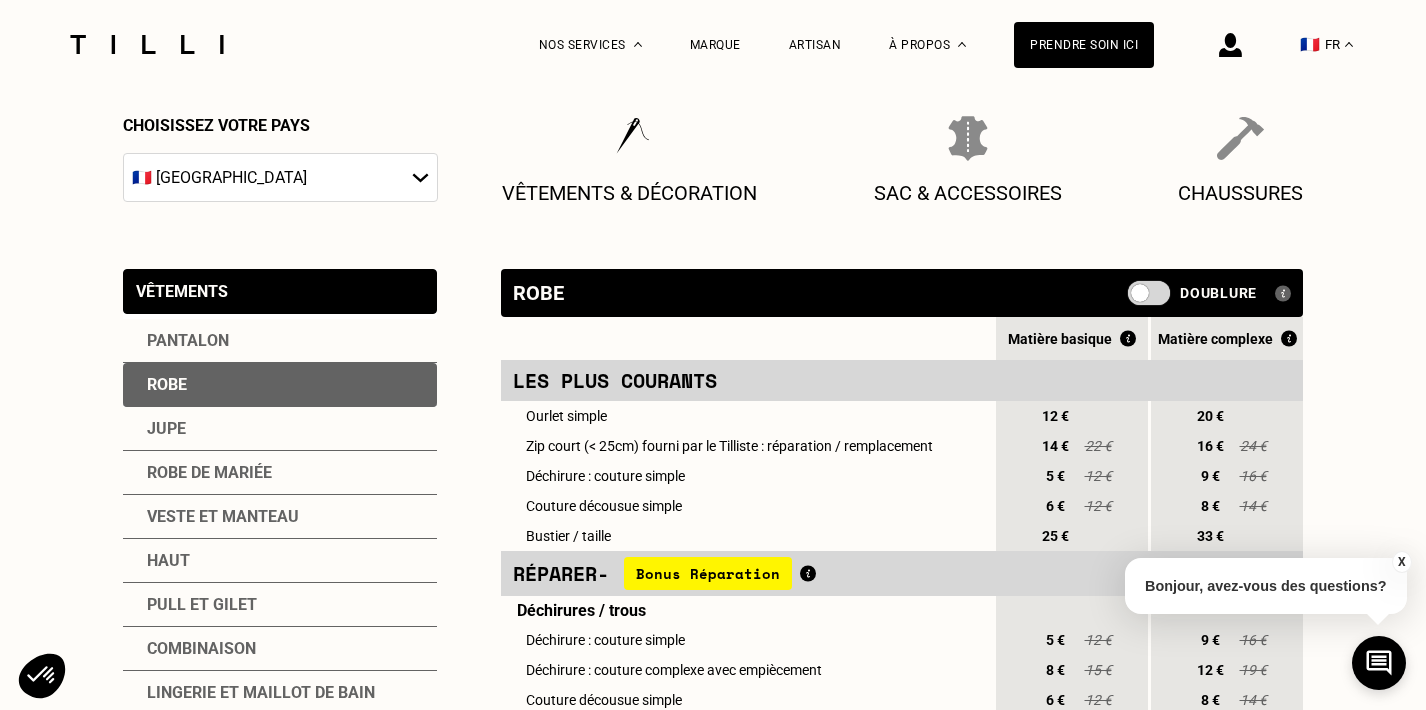 scroll, scrollTop: 204, scrollLeft: 0, axis: vertical 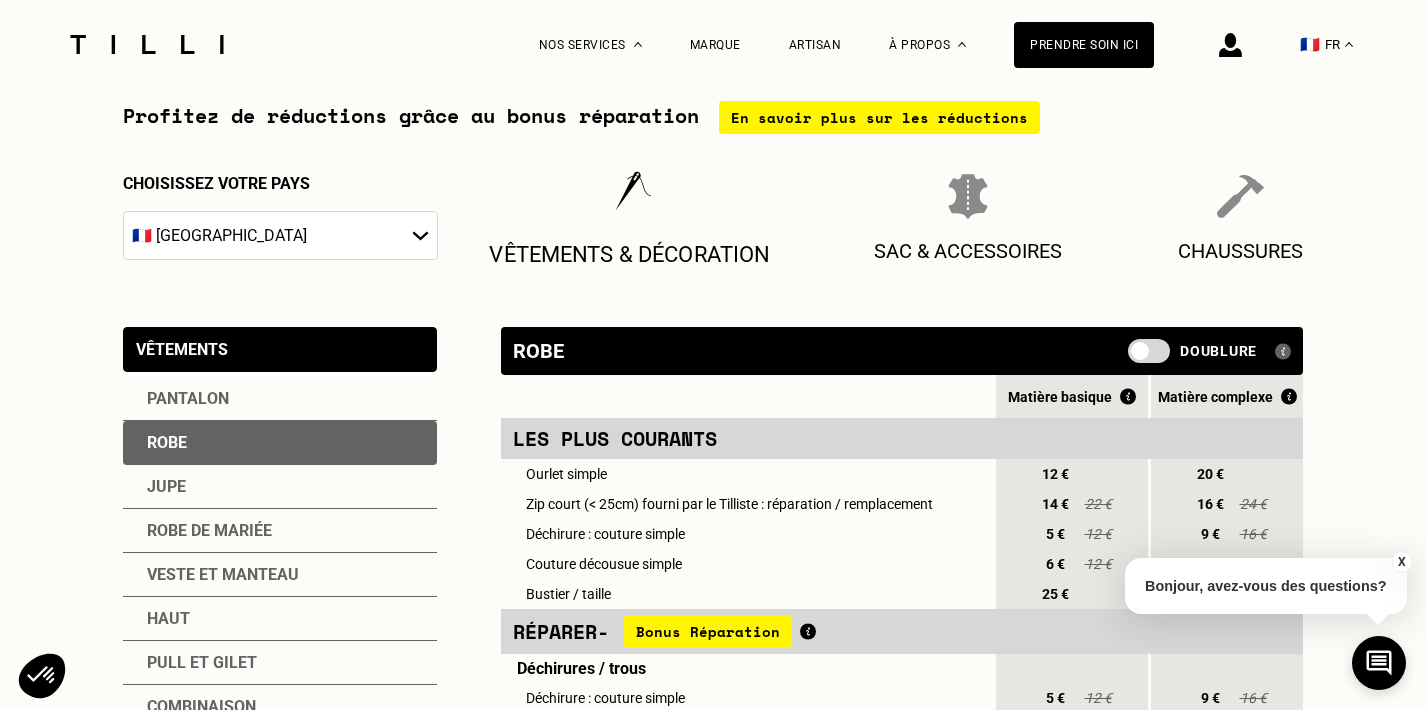 click on "Vêtements & décoration" at bounding box center (629, 254) 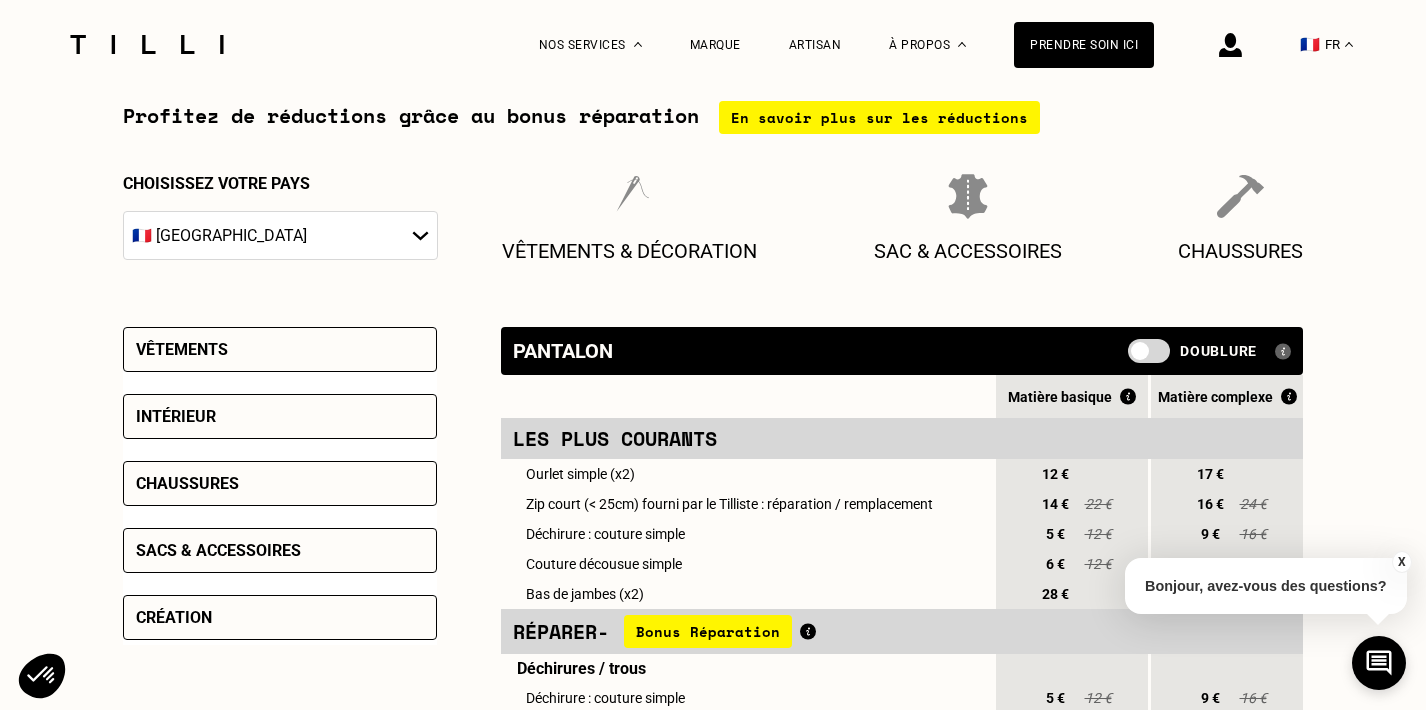 click on "Vêtements" at bounding box center (280, 349) 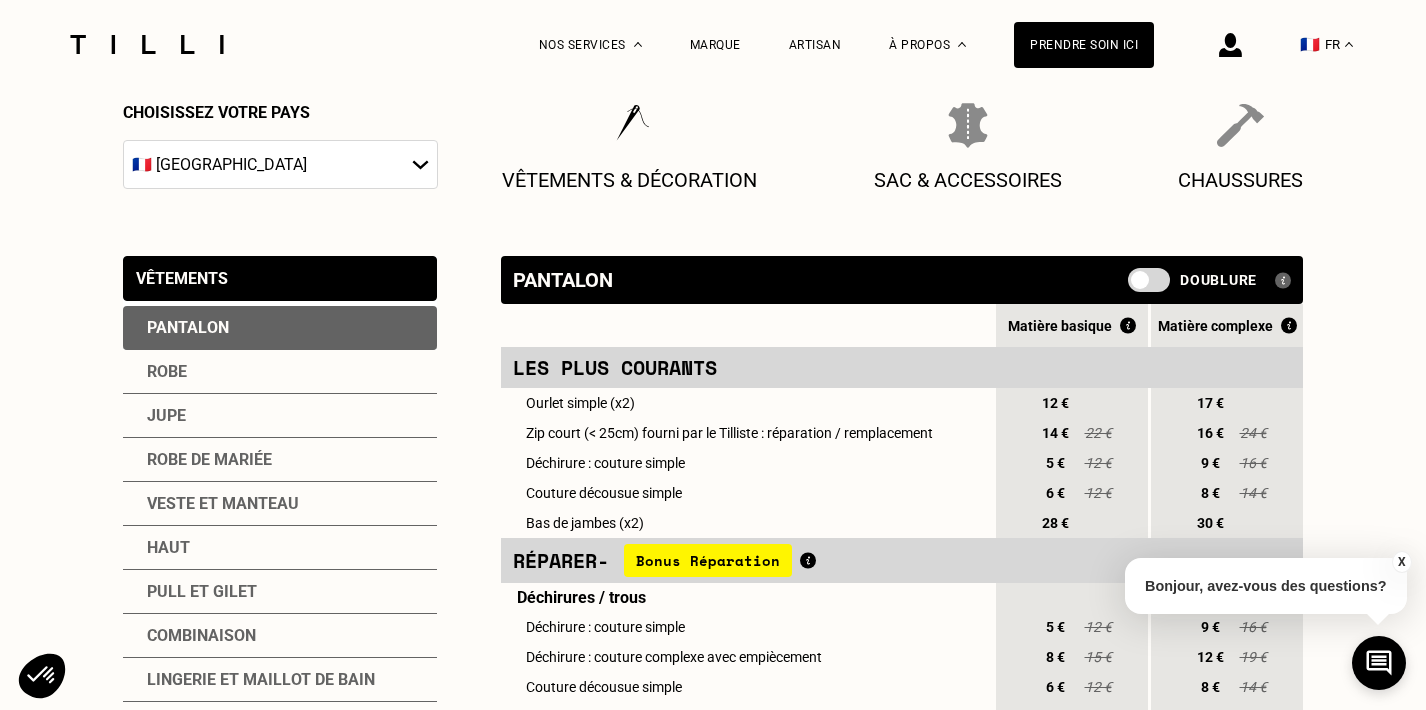 scroll, scrollTop: 276, scrollLeft: 0, axis: vertical 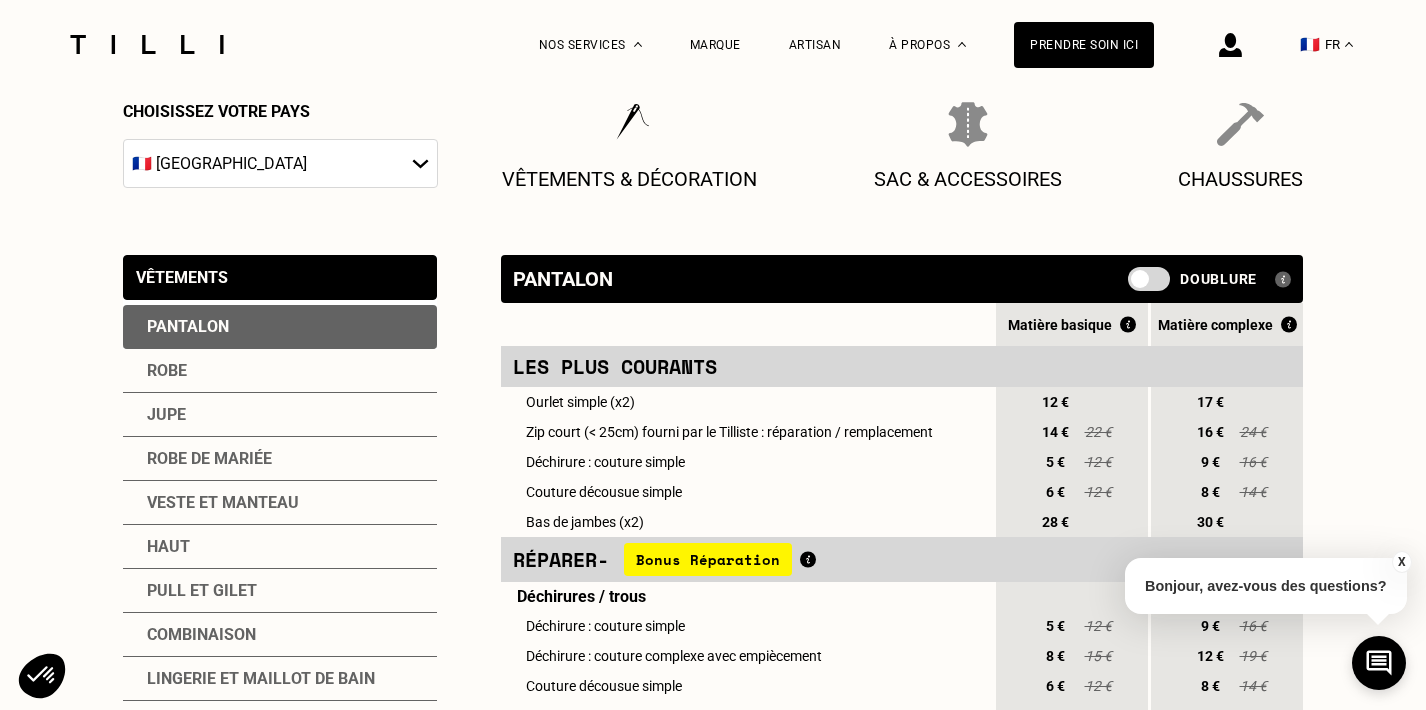 click on "Robe" at bounding box center (280, 371) 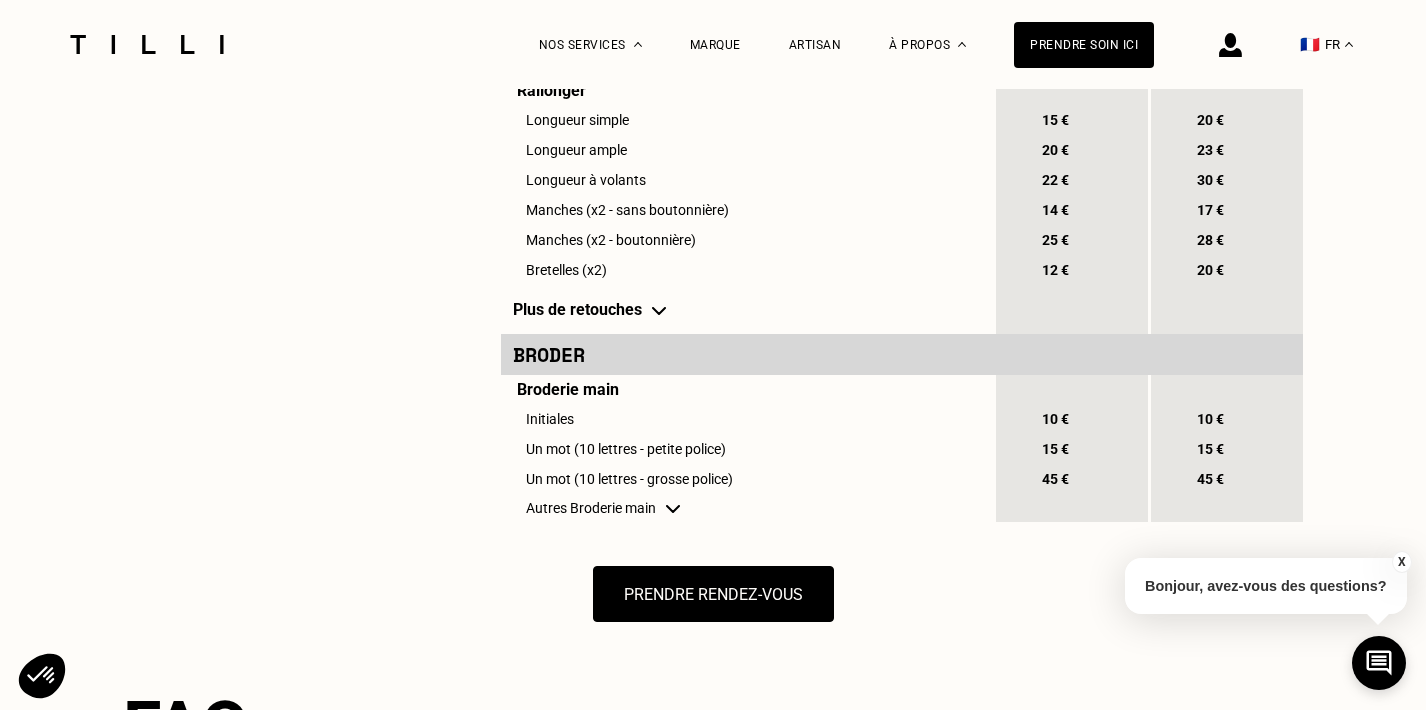 scroll, scrollTop: 2125, scrollLeft: 0, axis: vertical 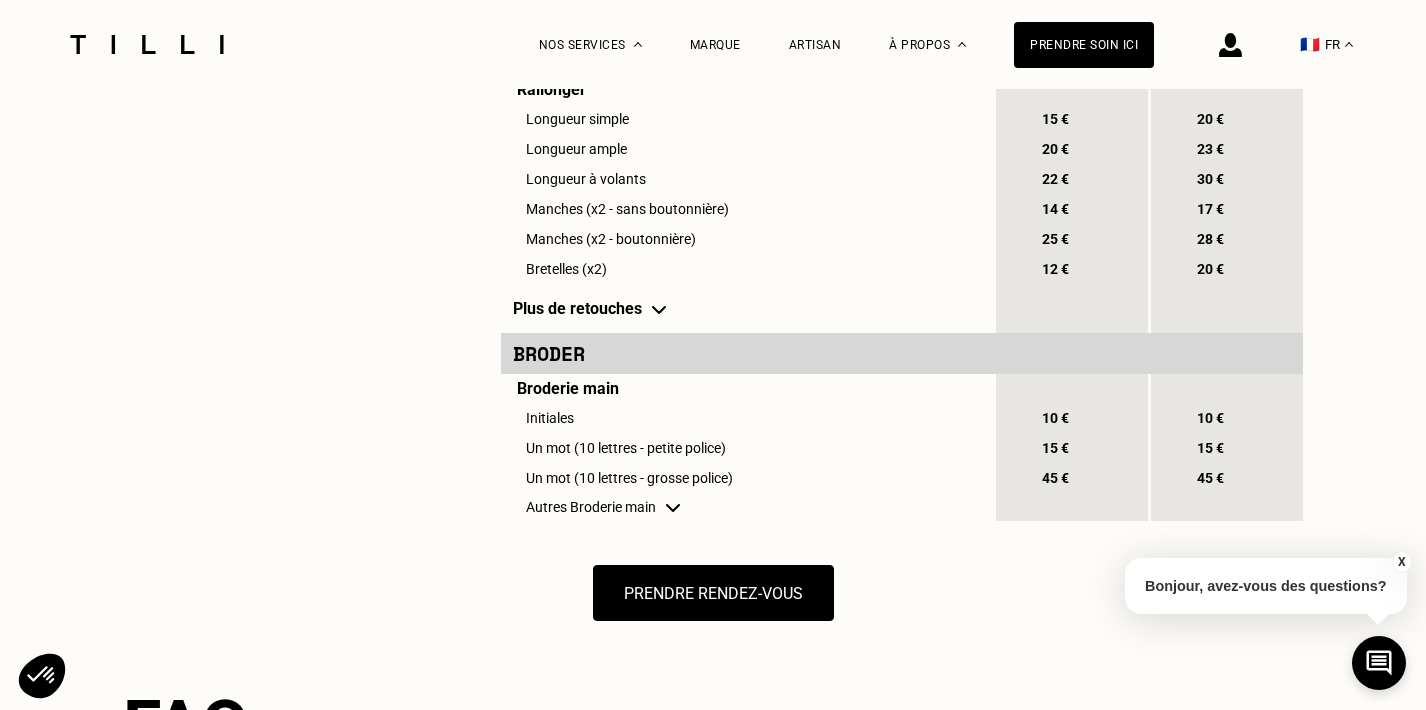 click on "Plus de retouches" at bounding box center (747, 308) 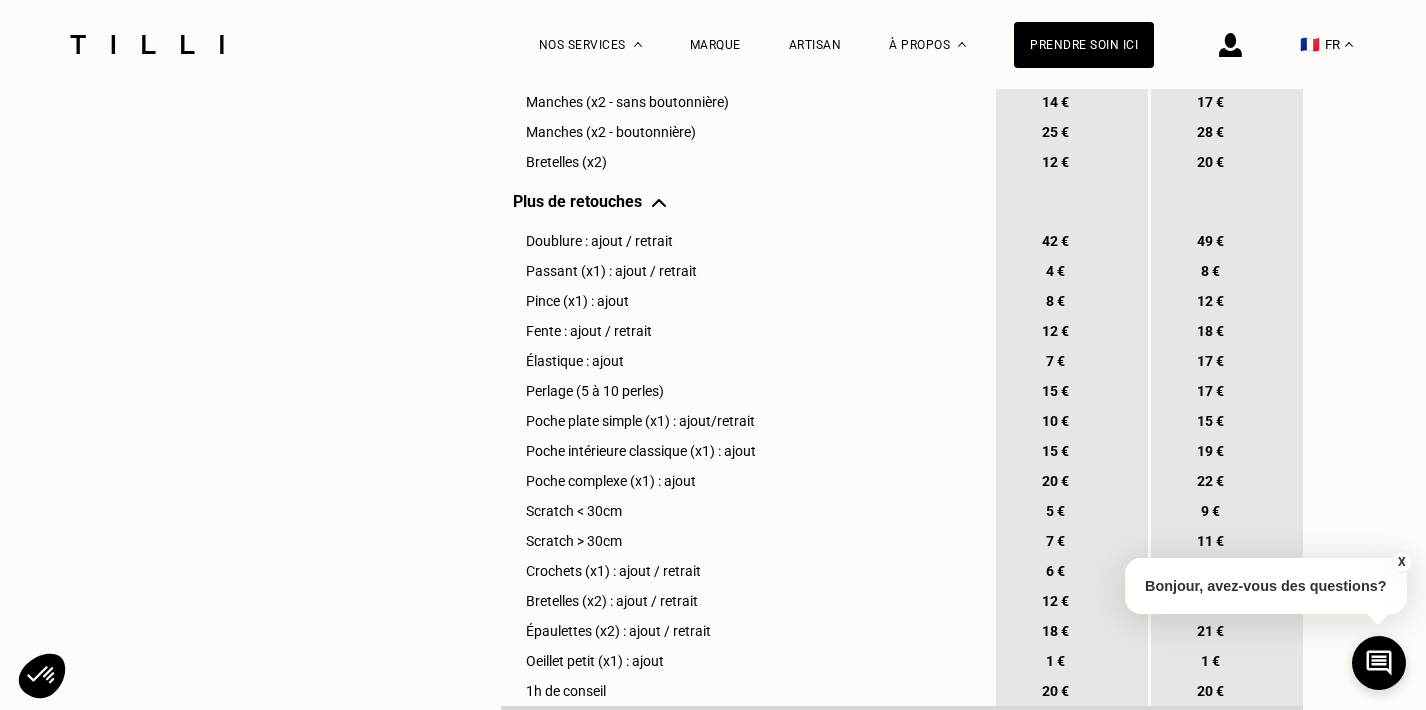 scroll, scrollTop: 2235, scrollLeft: 0, axis: vertical 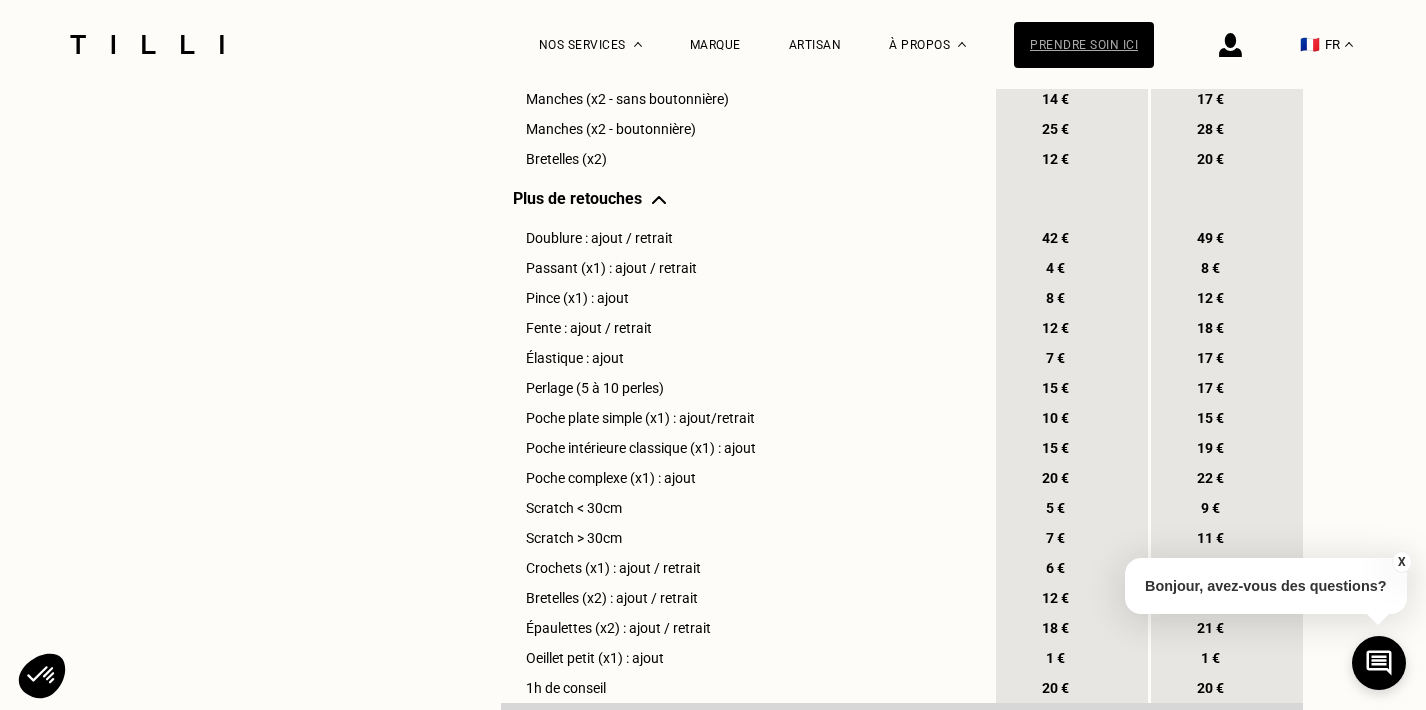click on "Prendre soin ici" at bounding box center [1084, 45] 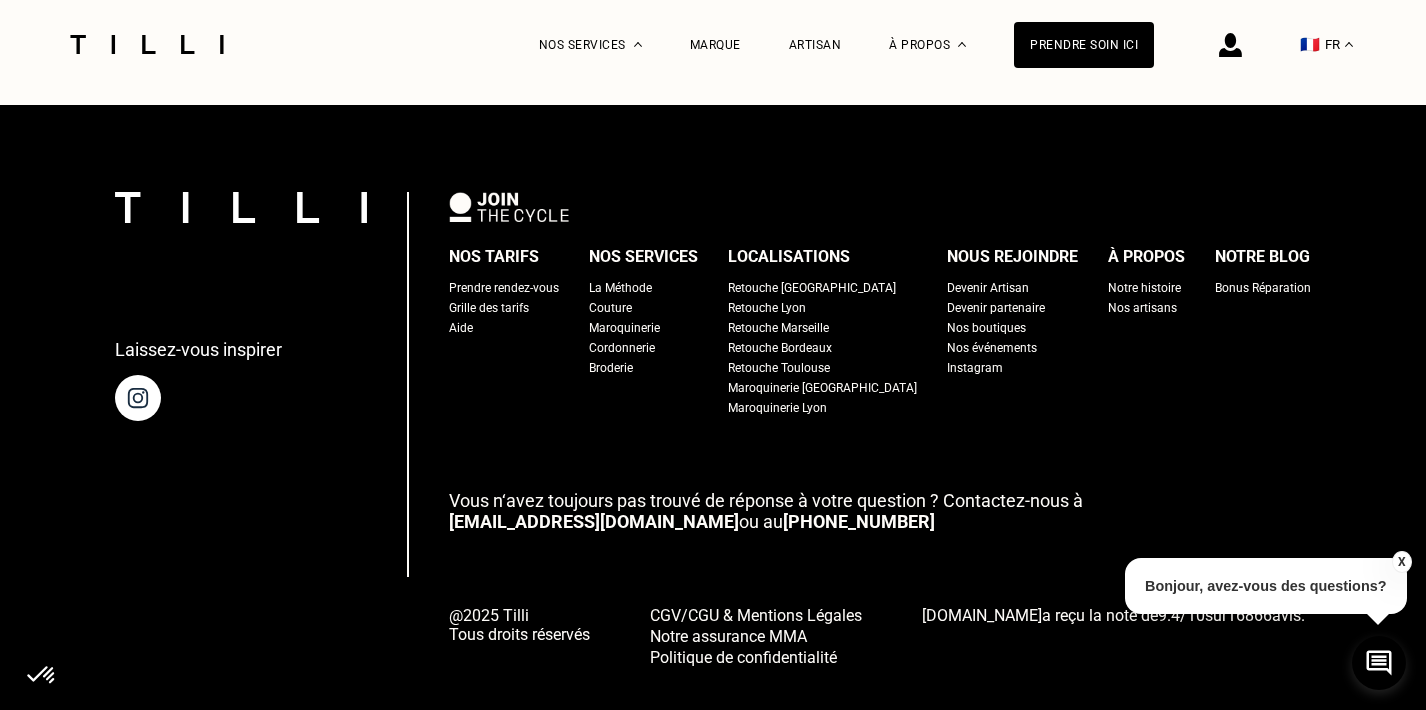 scroll, scrollTop: 1311, scrollLeft: 0, axis: vertical 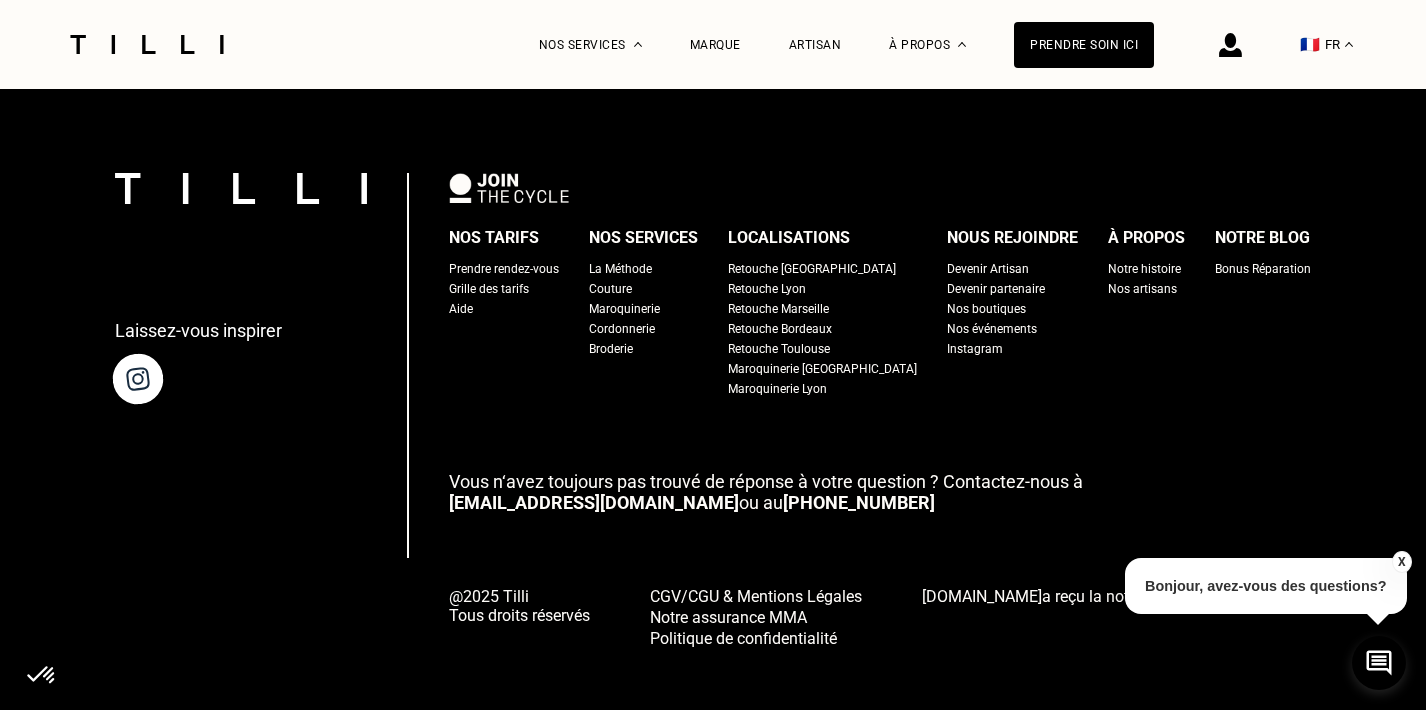 click at bounding box center (138, 379) 